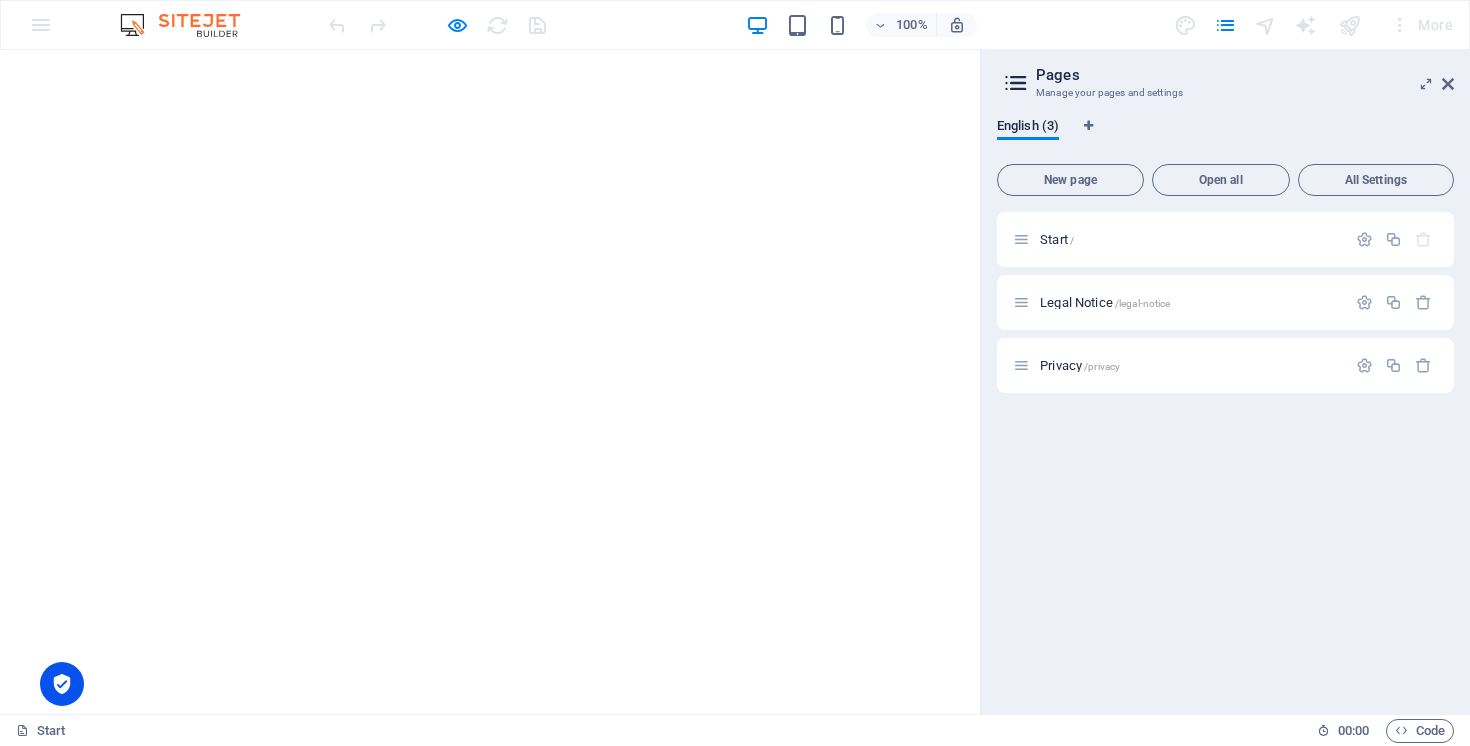 scroll, scrollTop: 0, scrollLeft: 0, axis: both 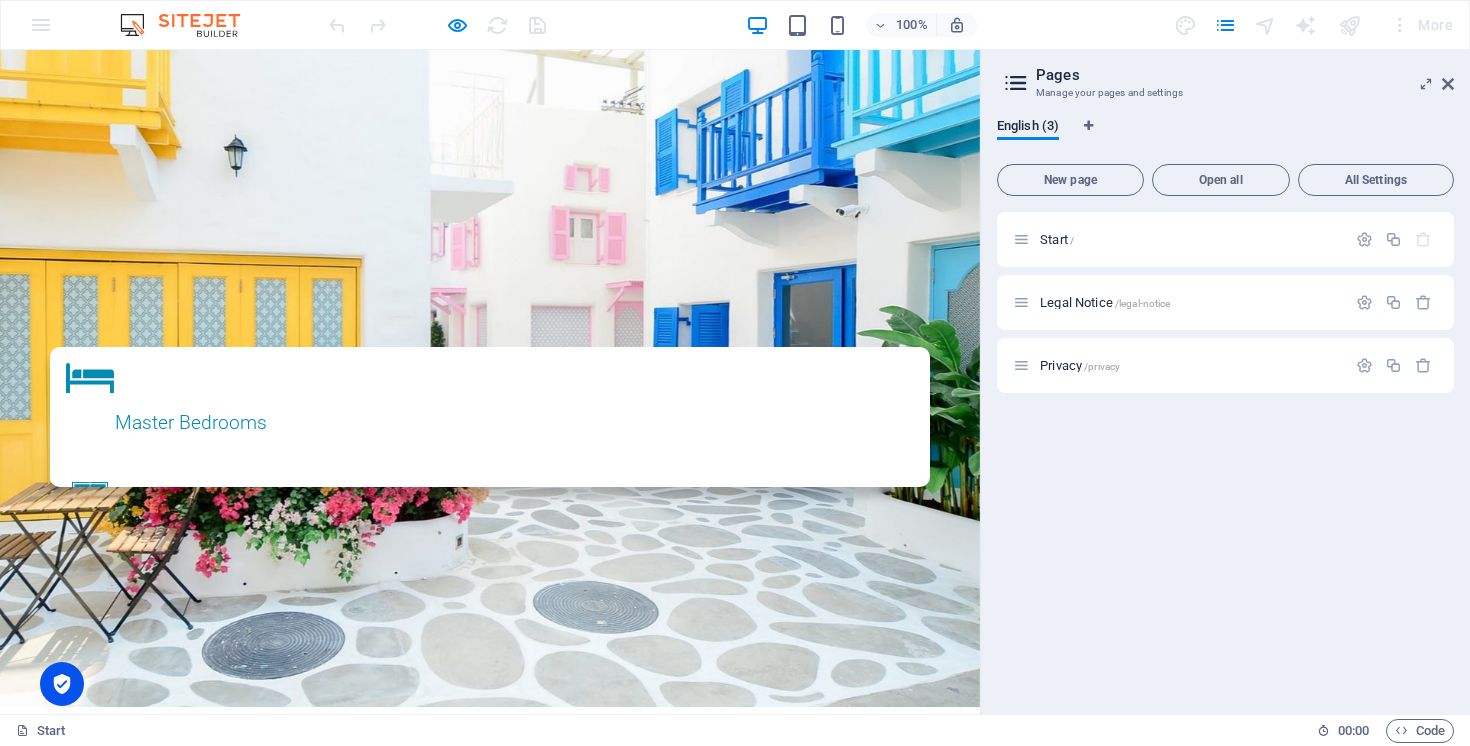 click on "Send request" at bounding box center [490, 1791] 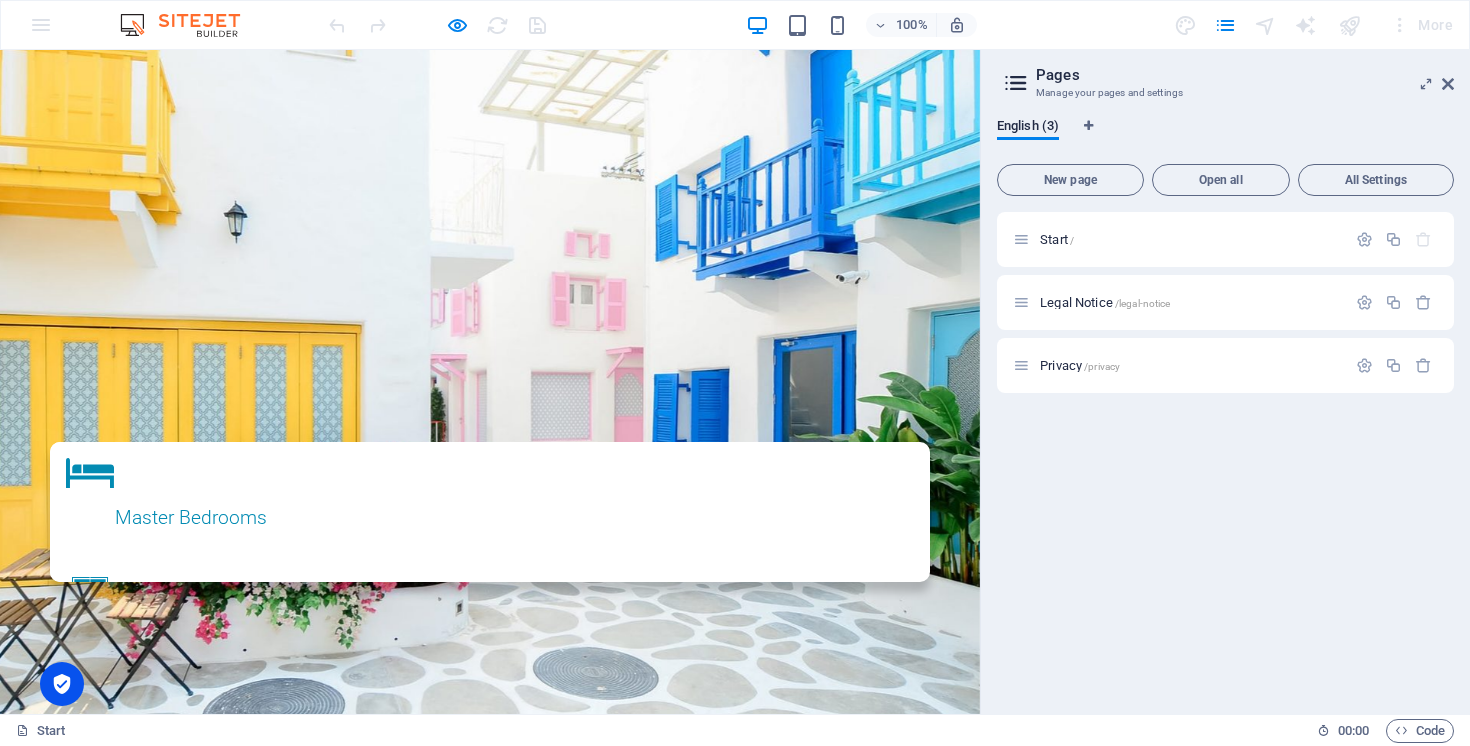 scroll, scrollTop: 191, scrollLeft: 0, axis: vertical 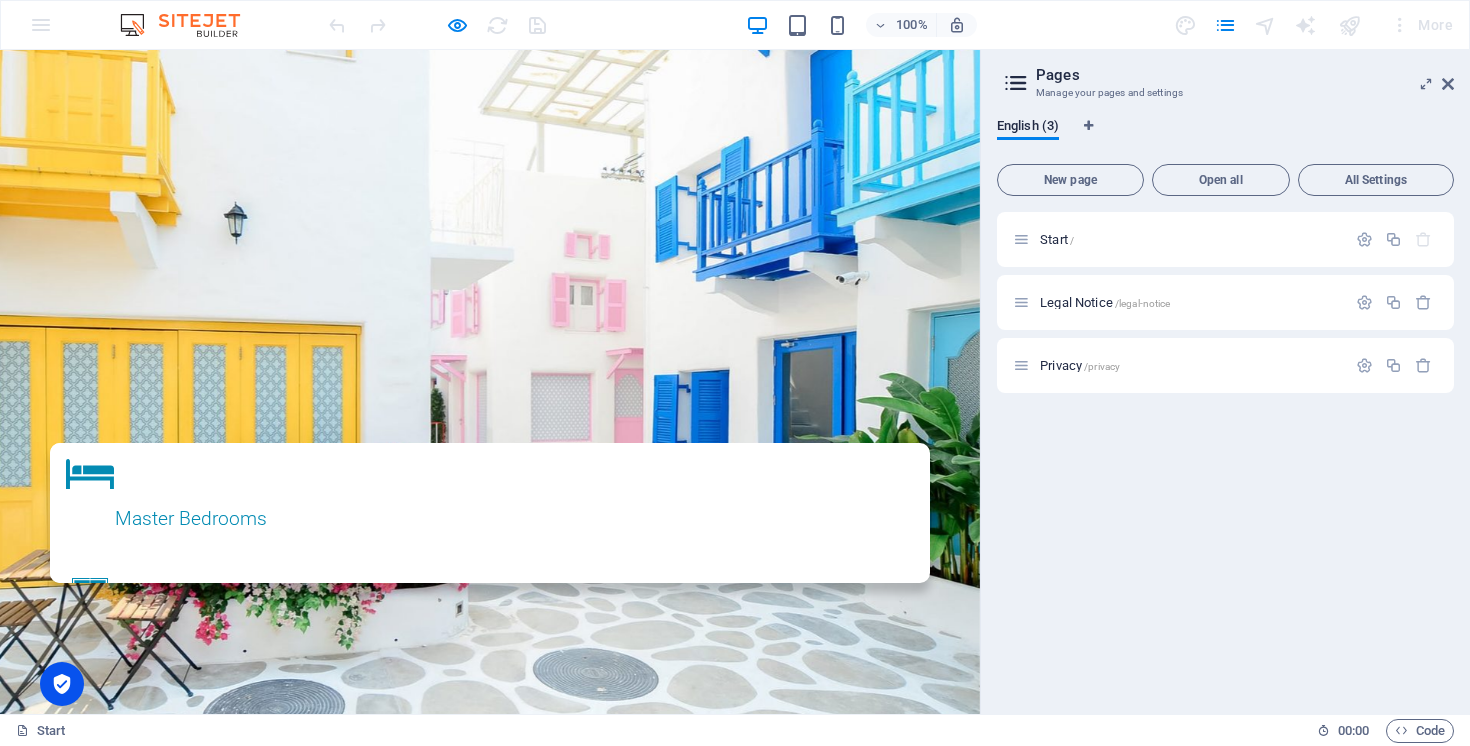 click on "Name" at bounding box center [181, 1500] 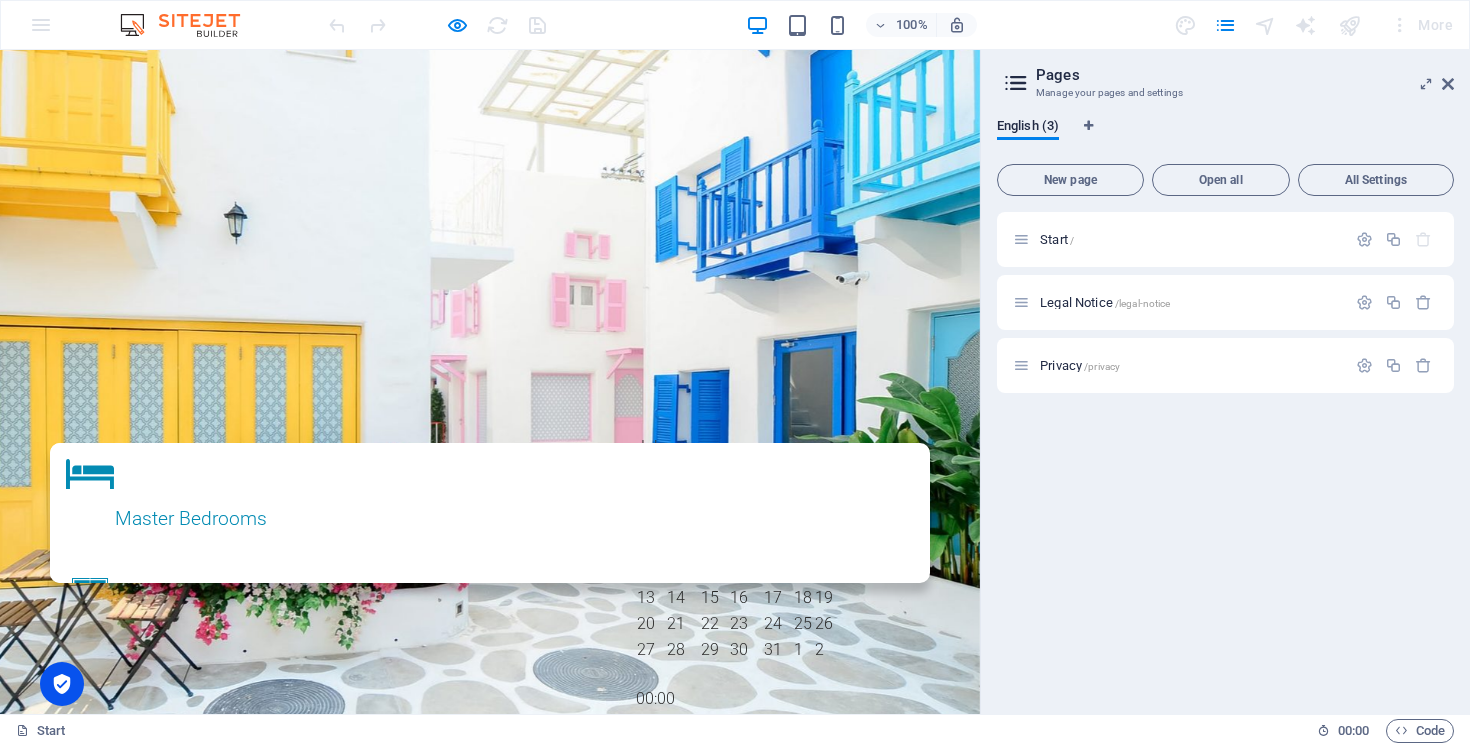 click on "25" at bounding box center (803, 624) 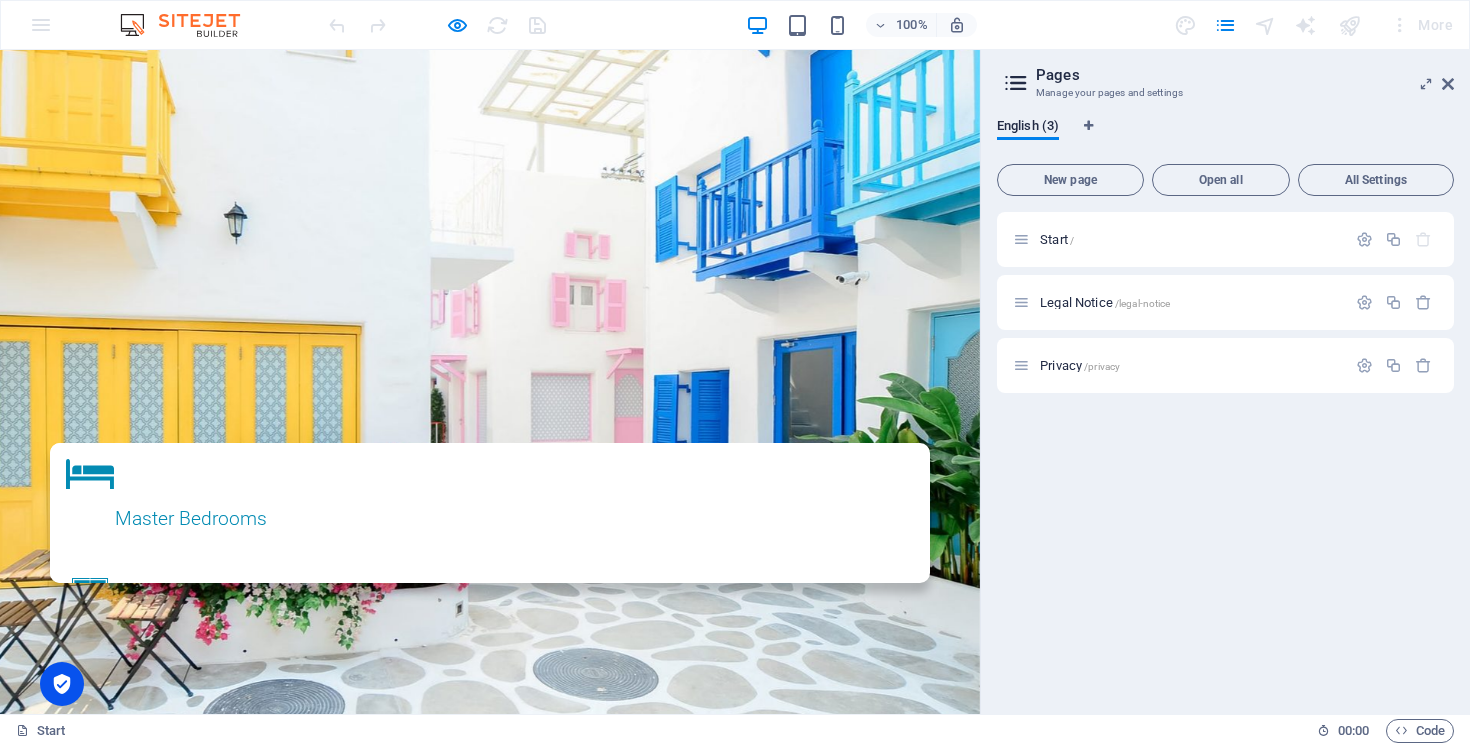 click on "Check-Out" at bounding box center (219, 1718) 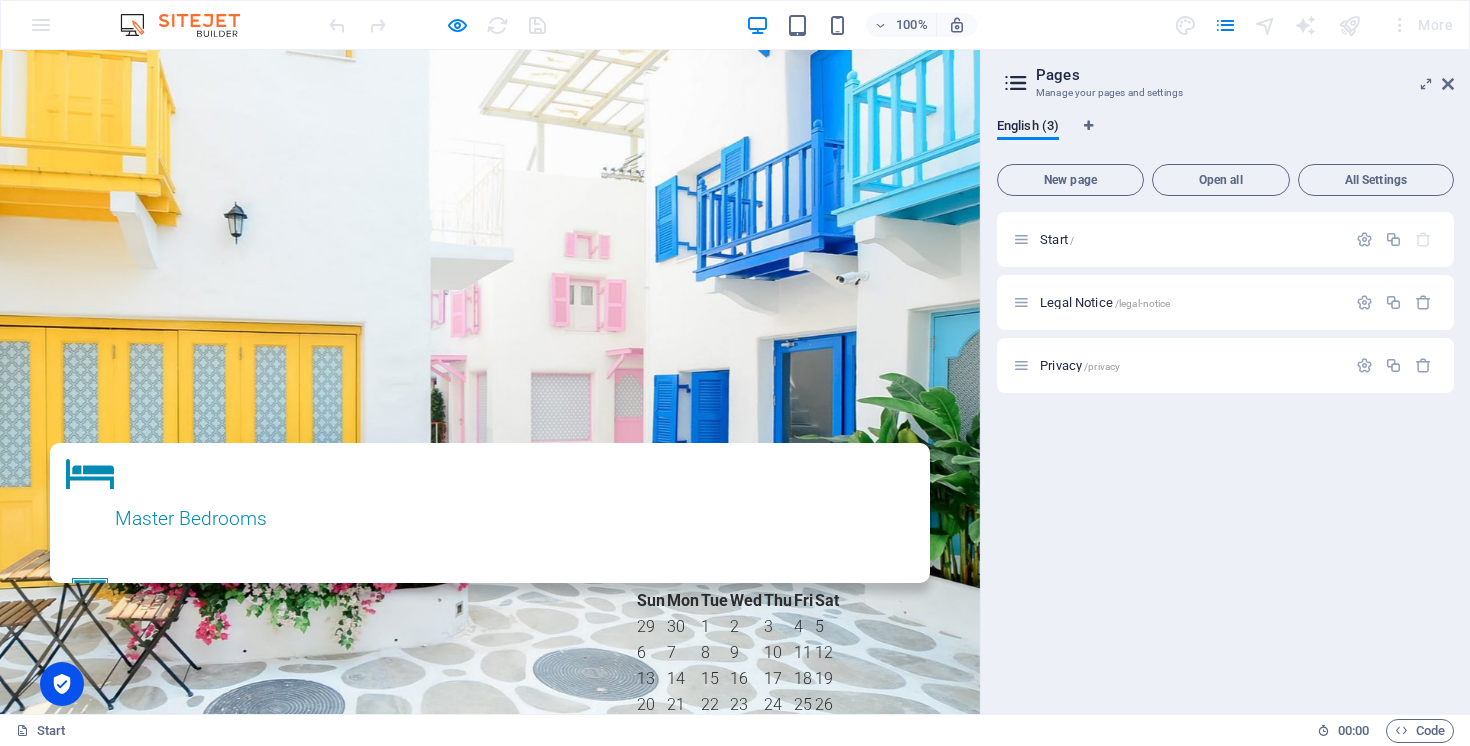 click on "26" at bounding box center [827, 705] 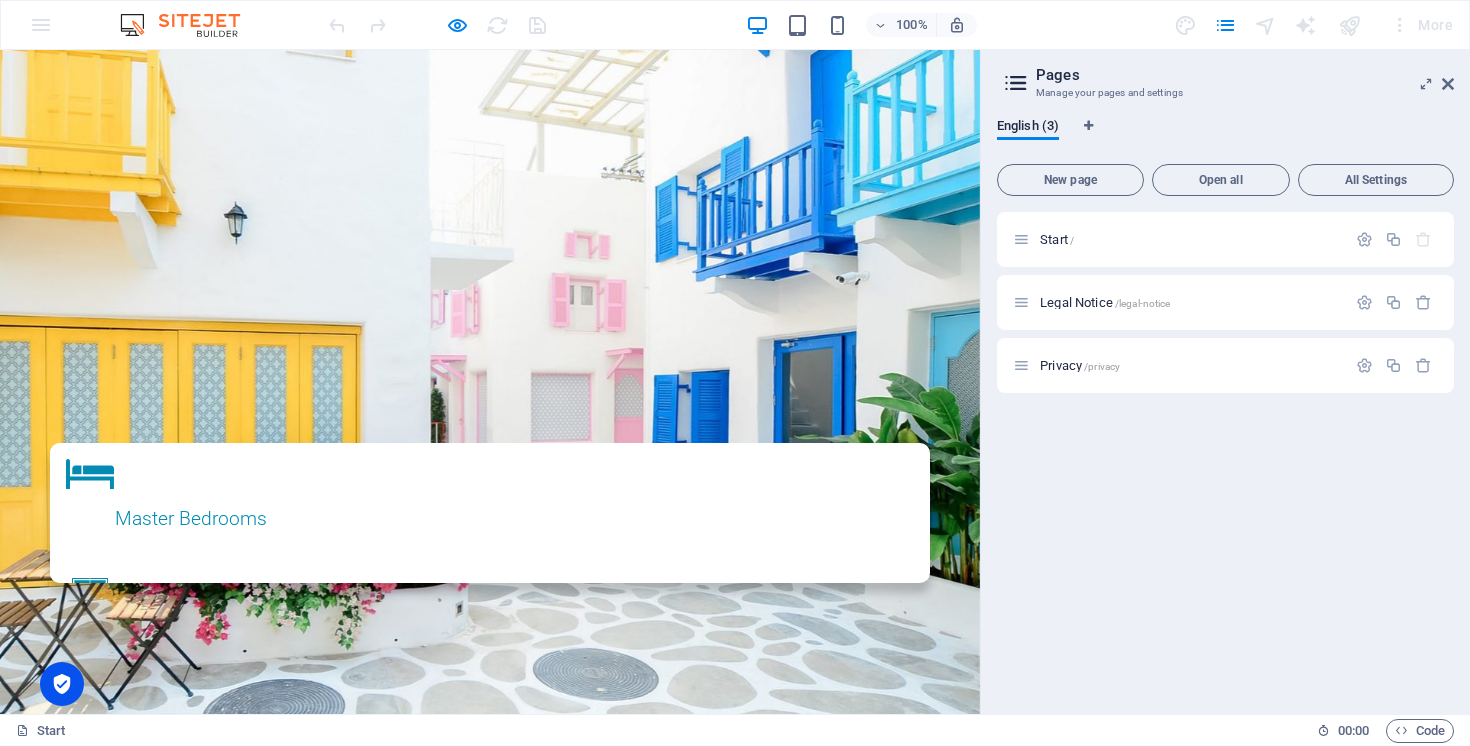 click at bounding box center (548, 1812) 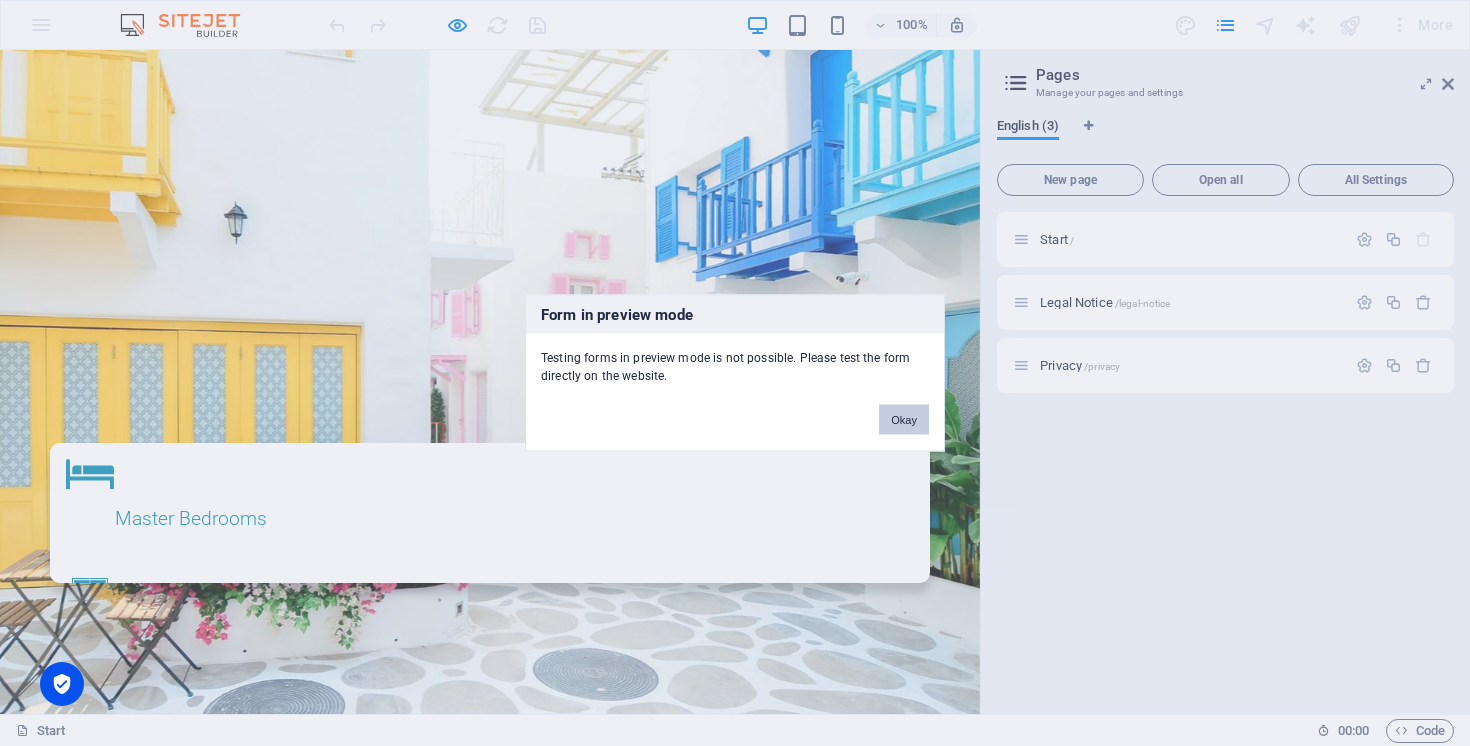 click on "Okay" at bounding box center [904, 420] 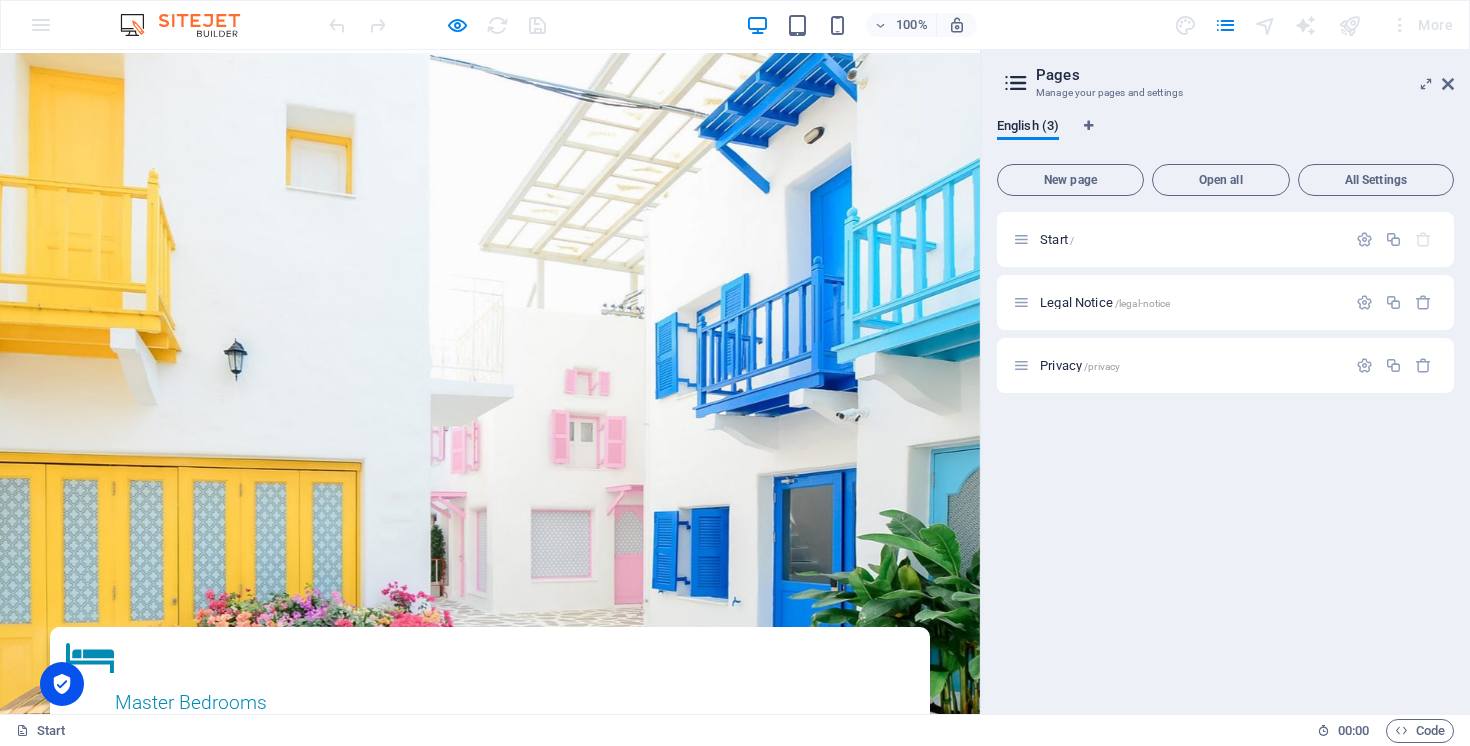 scroll, scrollTop: 0, scrollLeft: 0, axis: both 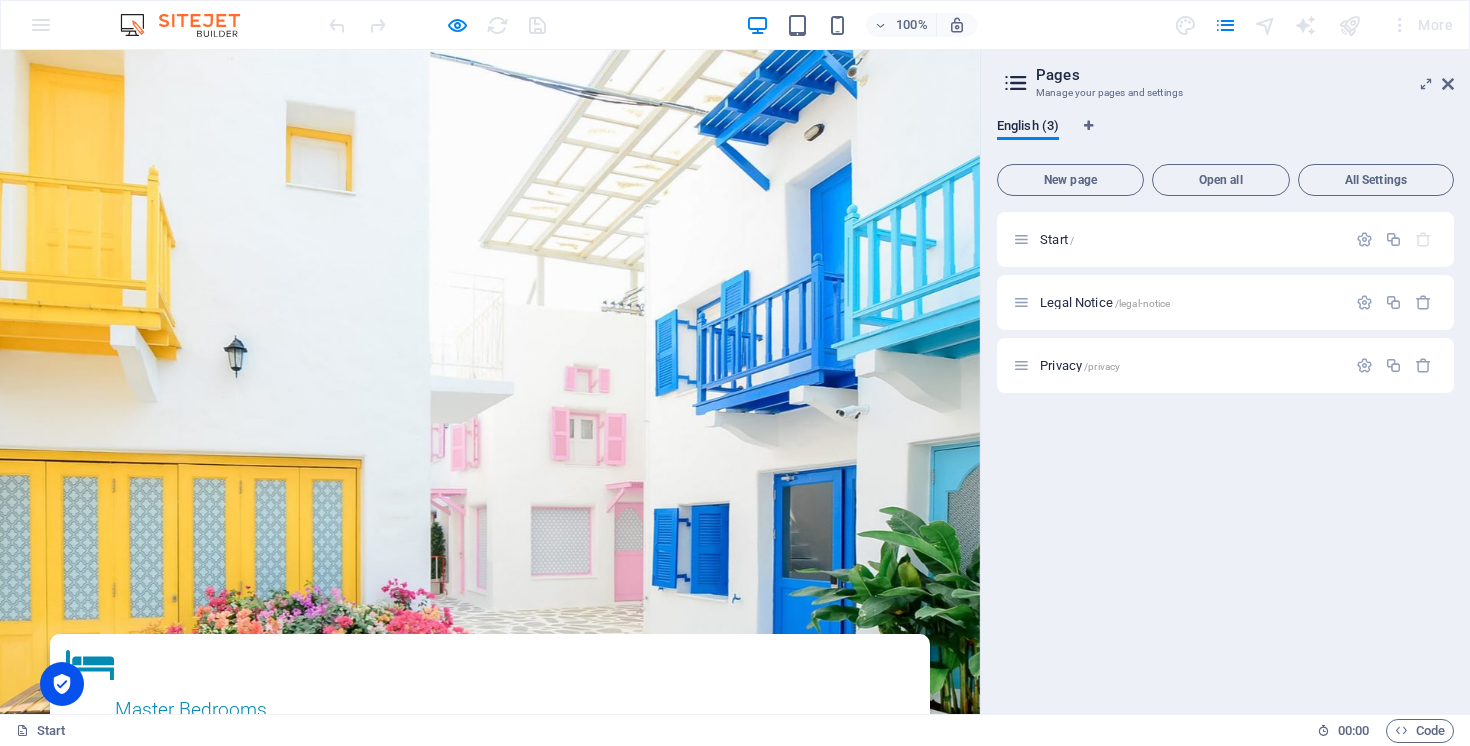 click at bounding box center [190, 25] 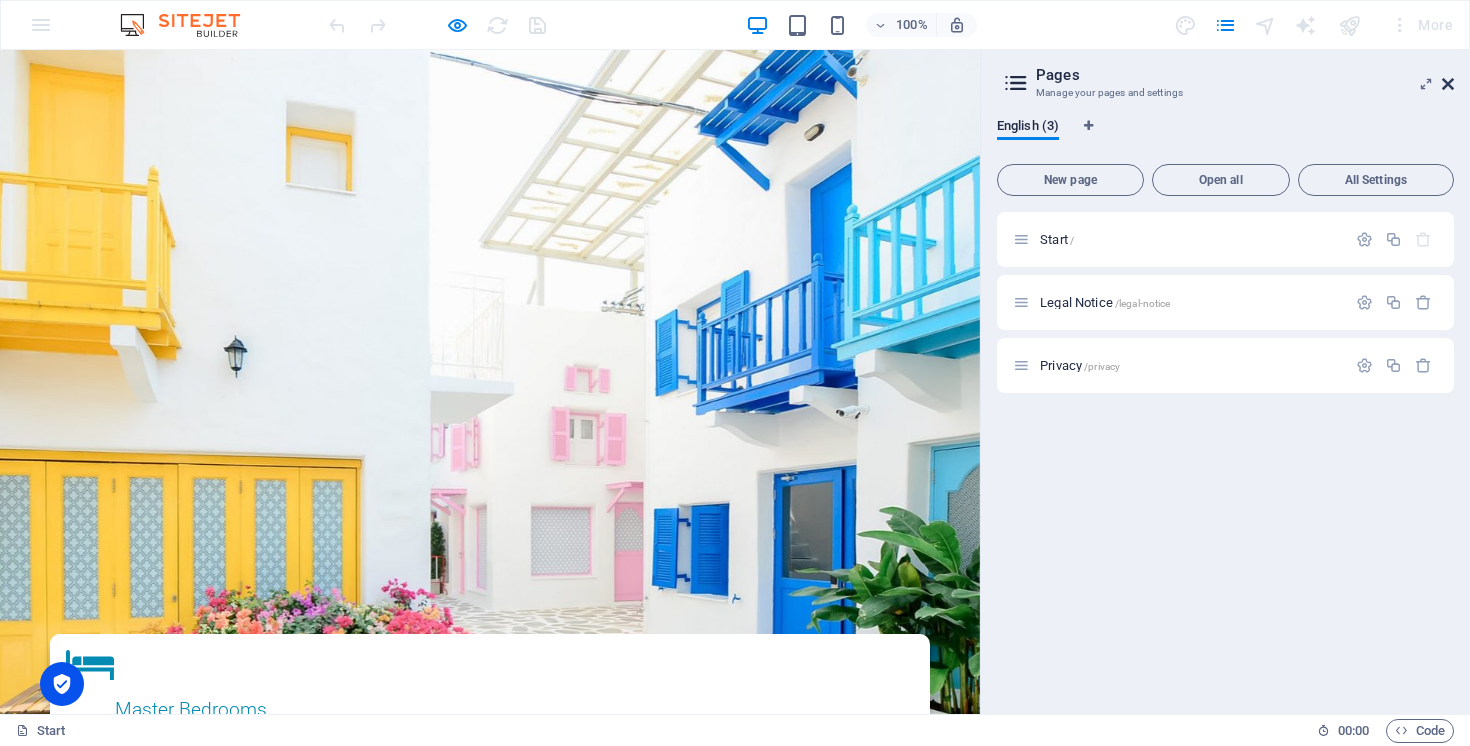 click at bounding box center [1448, 84] 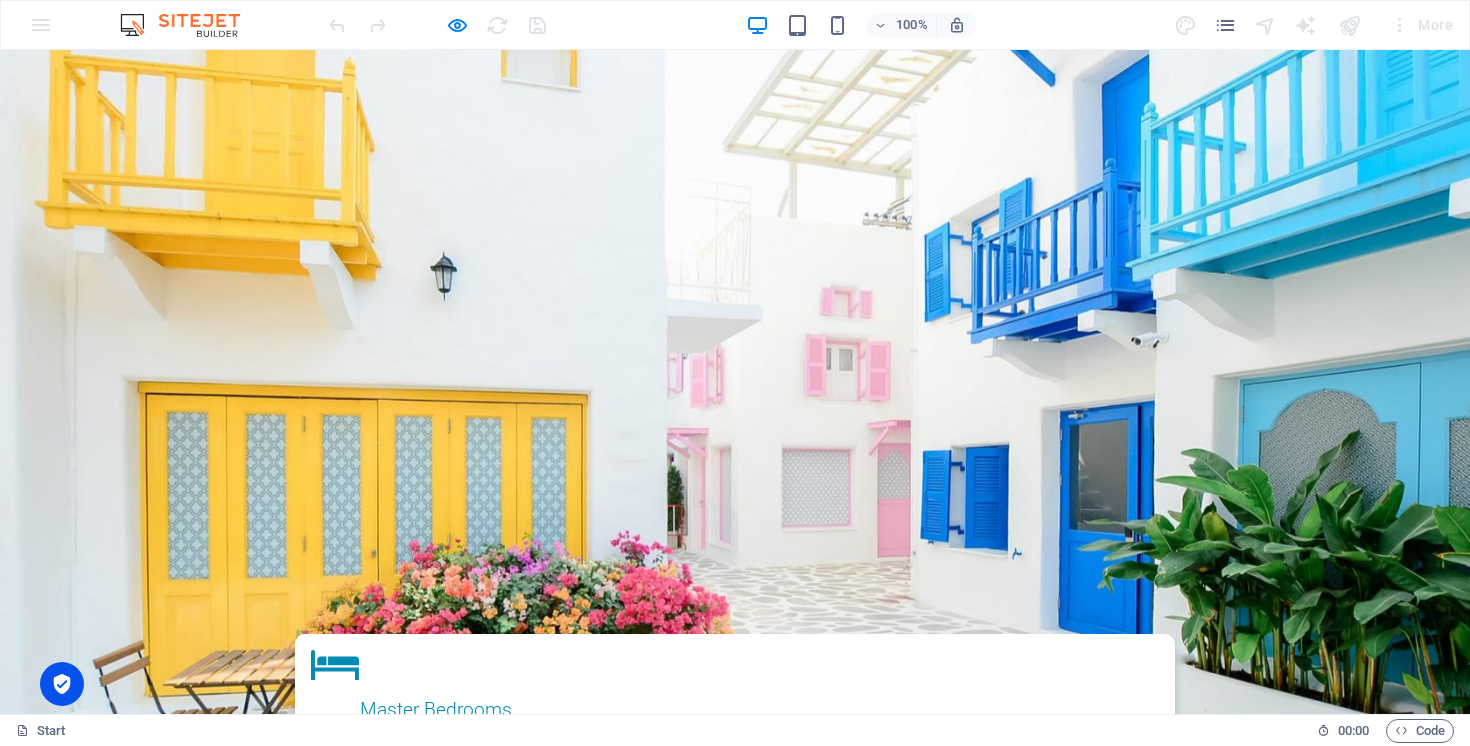 click on "100% More" at bounding box center [735, 25] 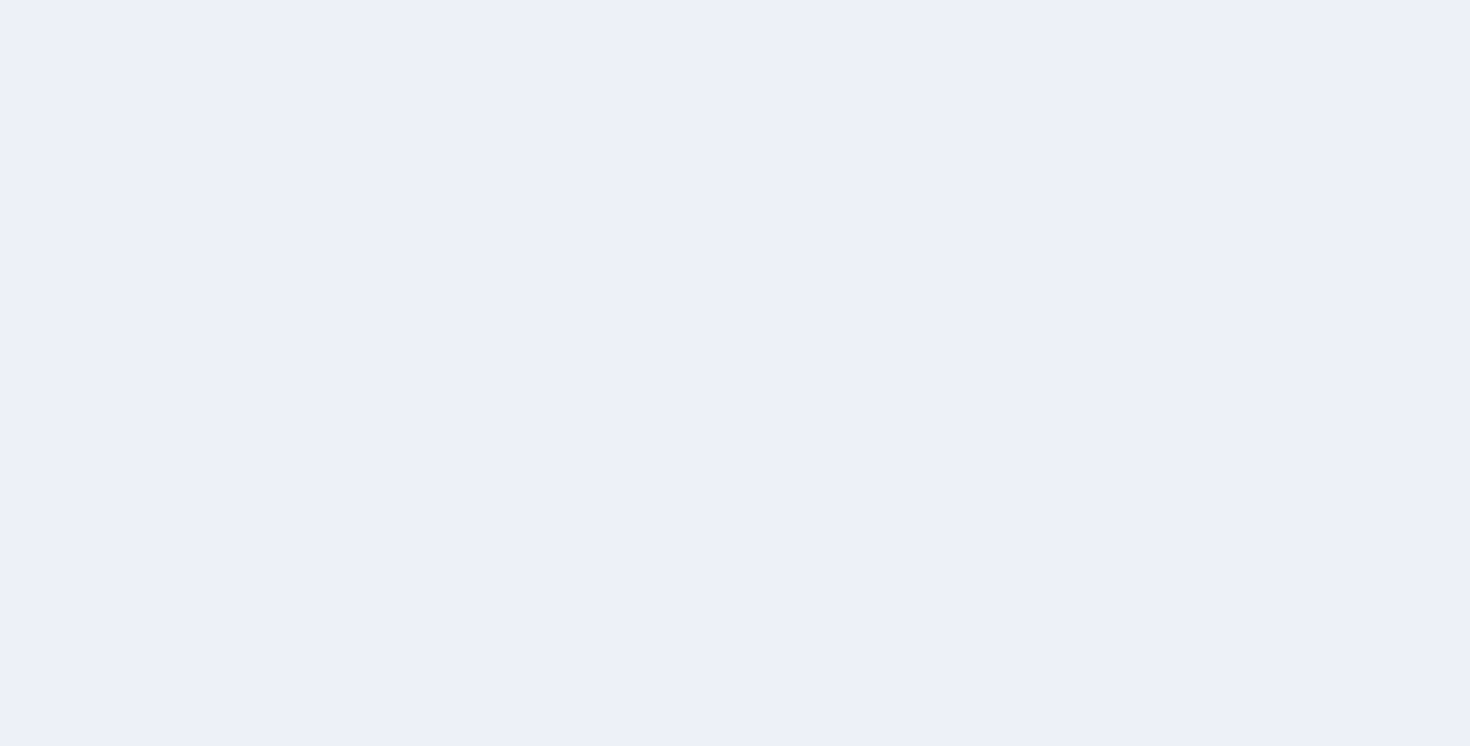 scroll, scrollTop: 0, scrollLeft: 0, axis: both 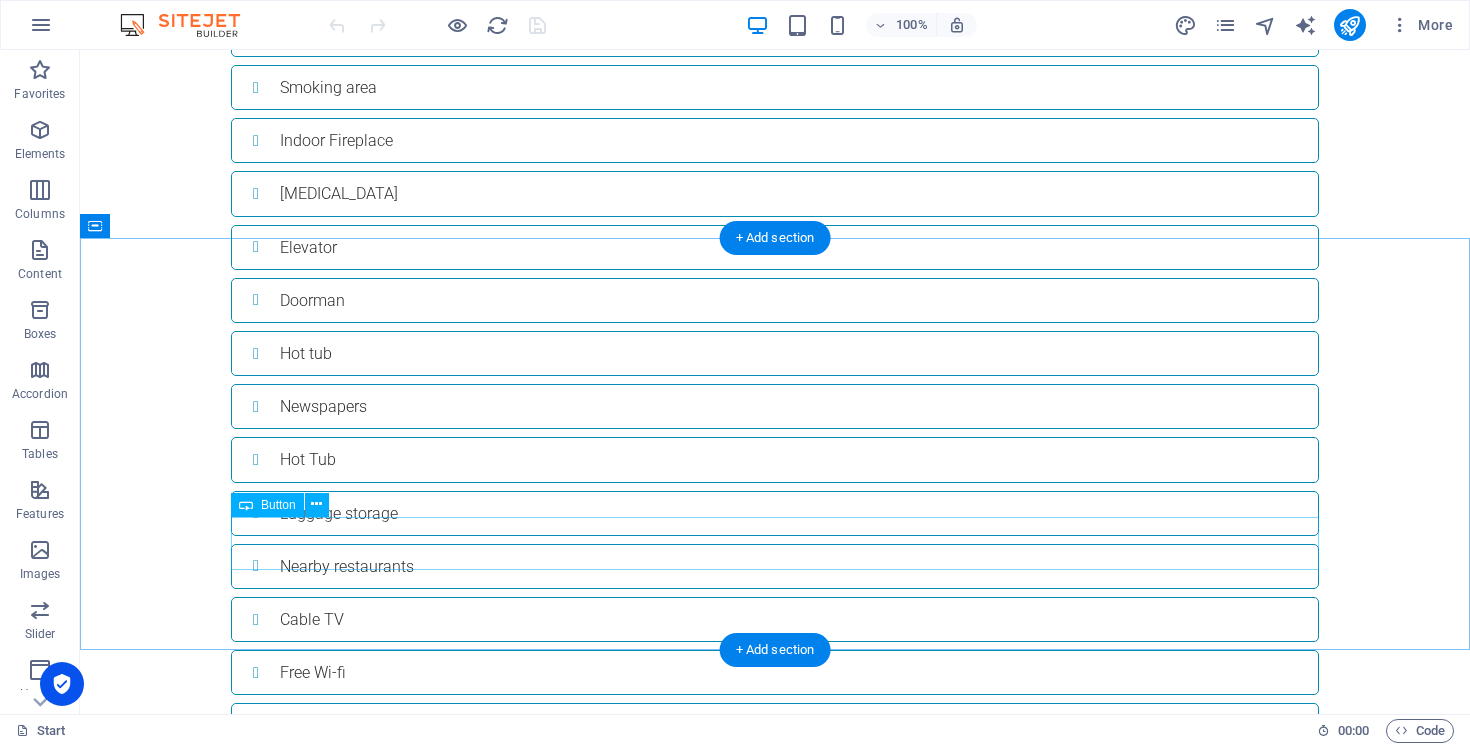 click on "Send a Booking Request" at bounding box center [775, 4135] 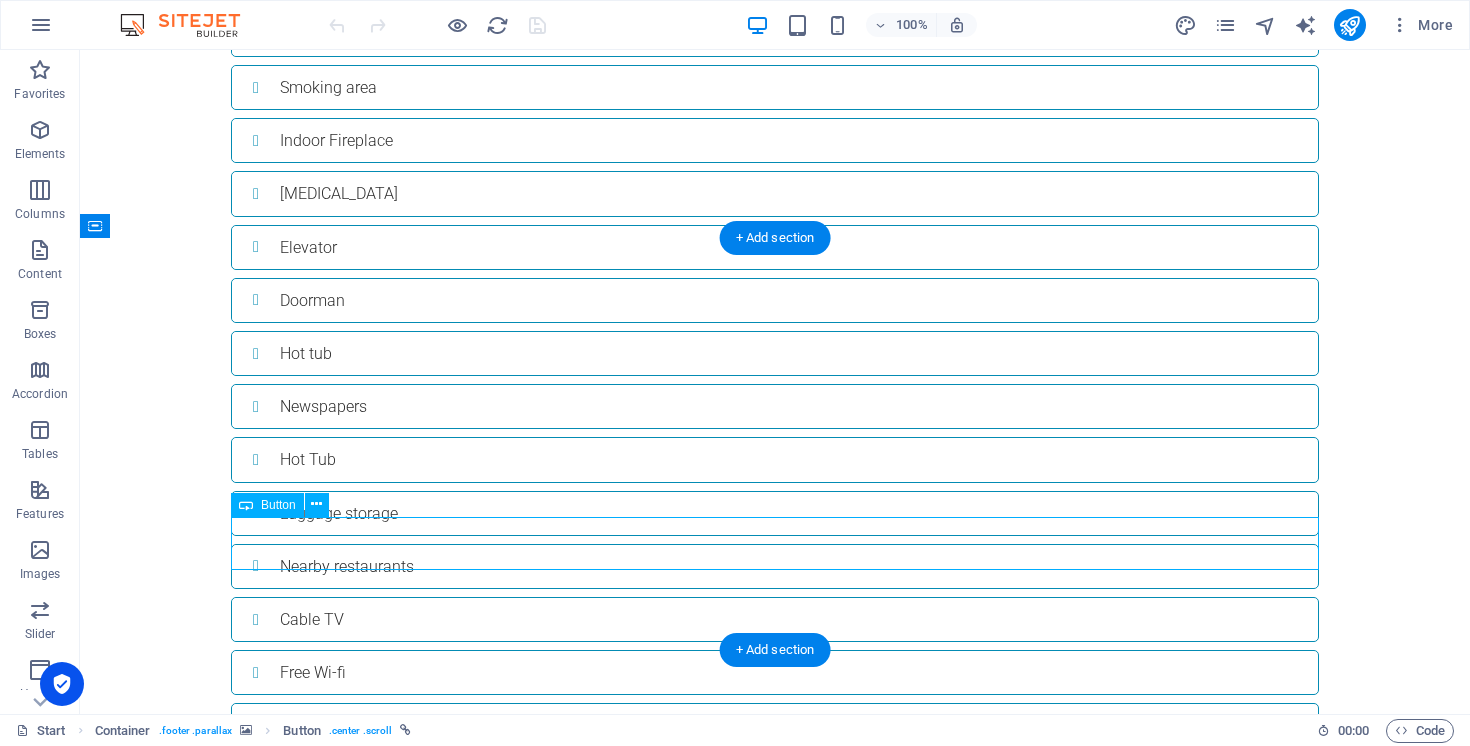 click on "Send a Booking Request" at bounding box center [775, 4135] 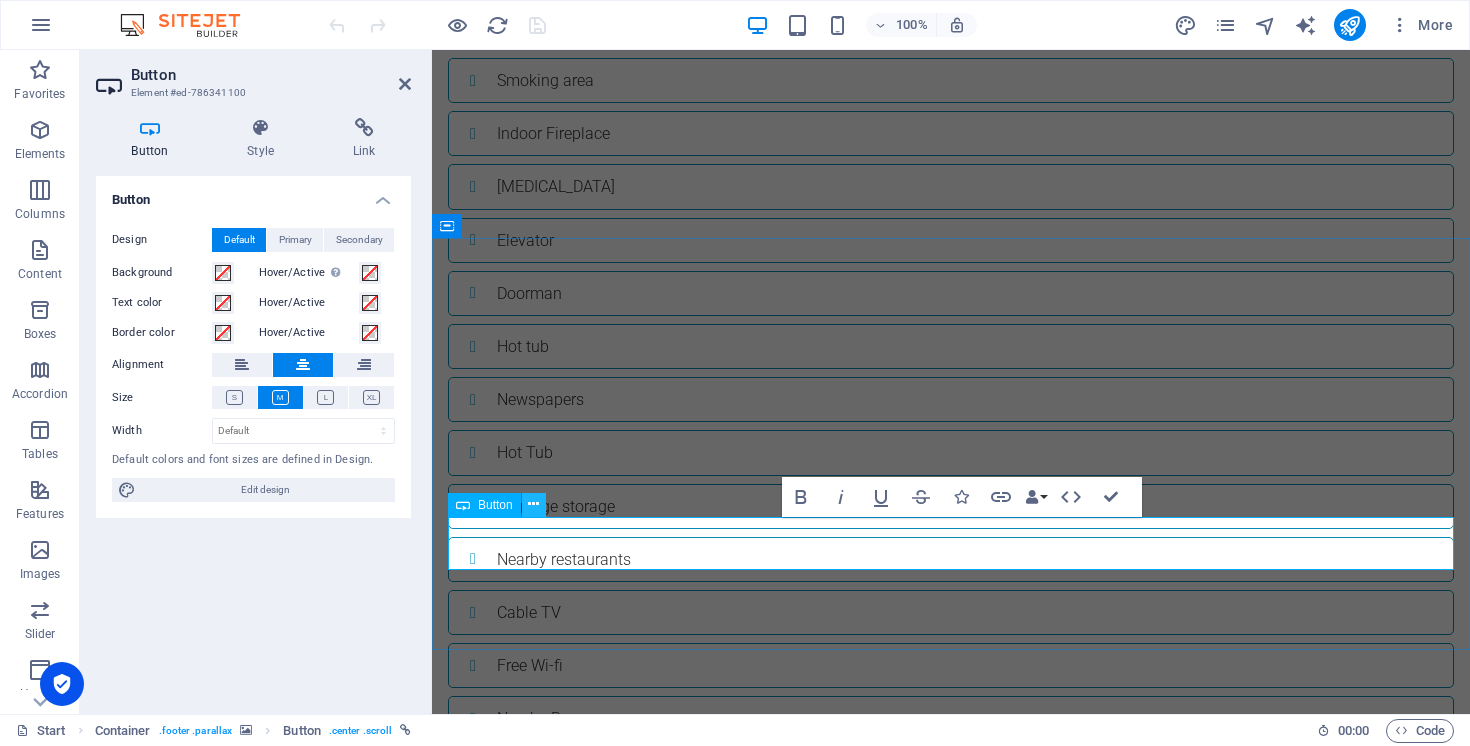 click at bounding box center [534, 505] 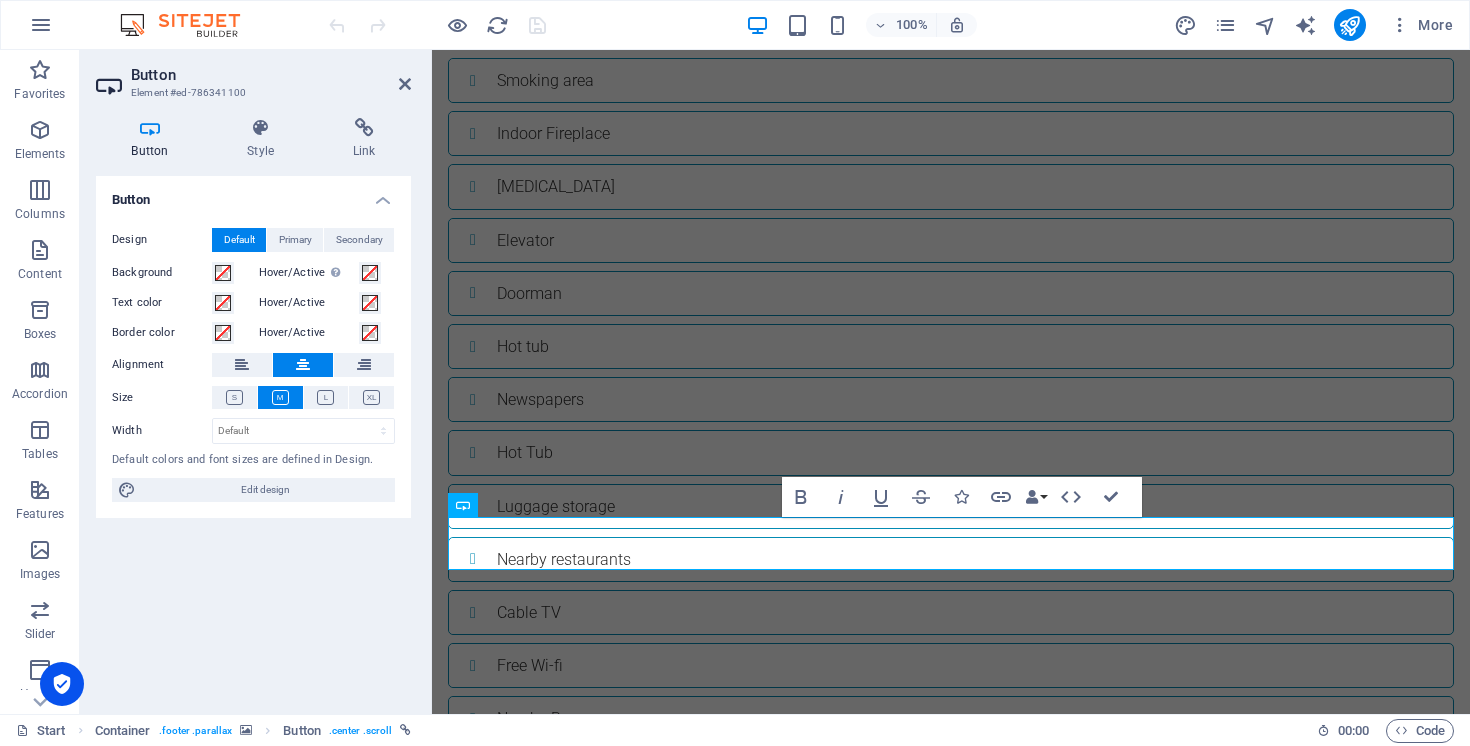 click at bounding box center [951, 3559] 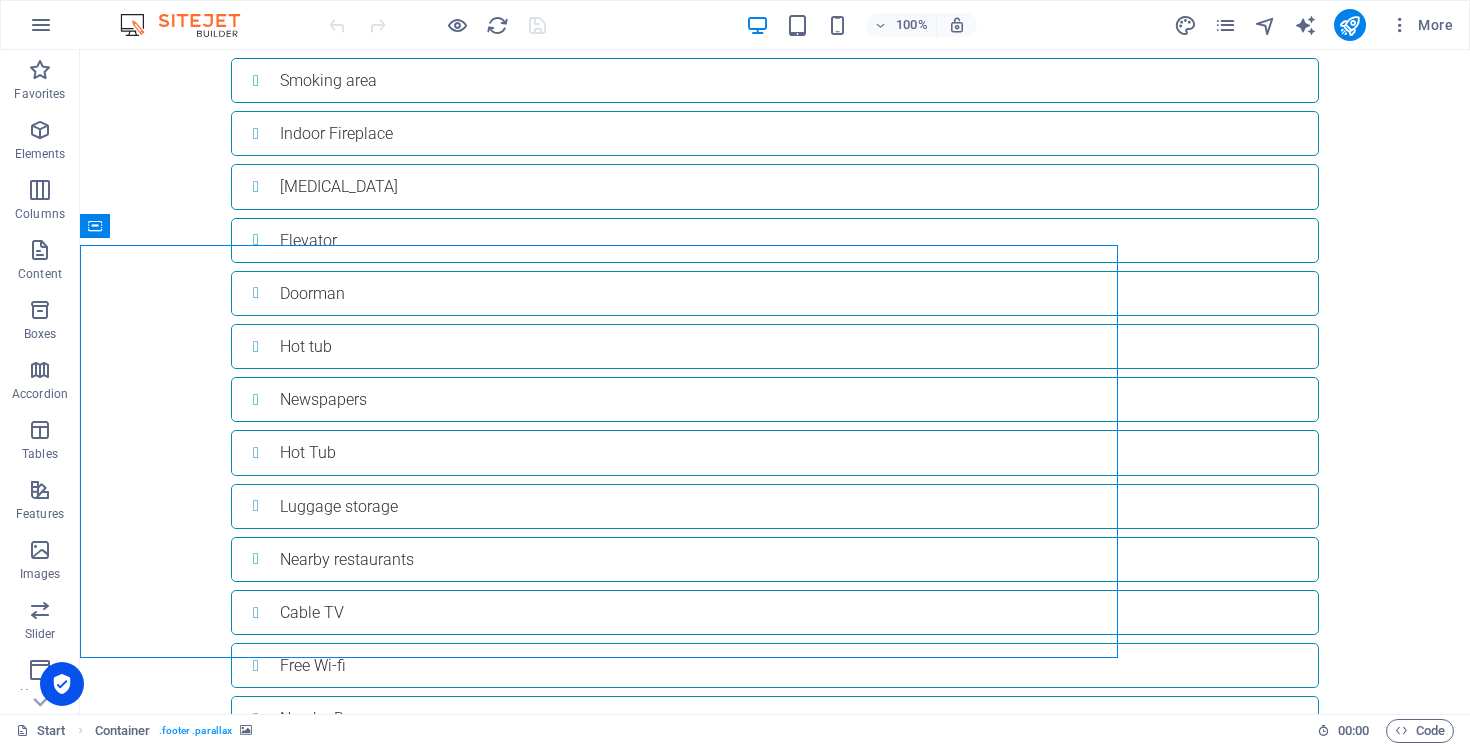 scroll, scrollTop: 3428, scrollLeft: 0, axis: vertical 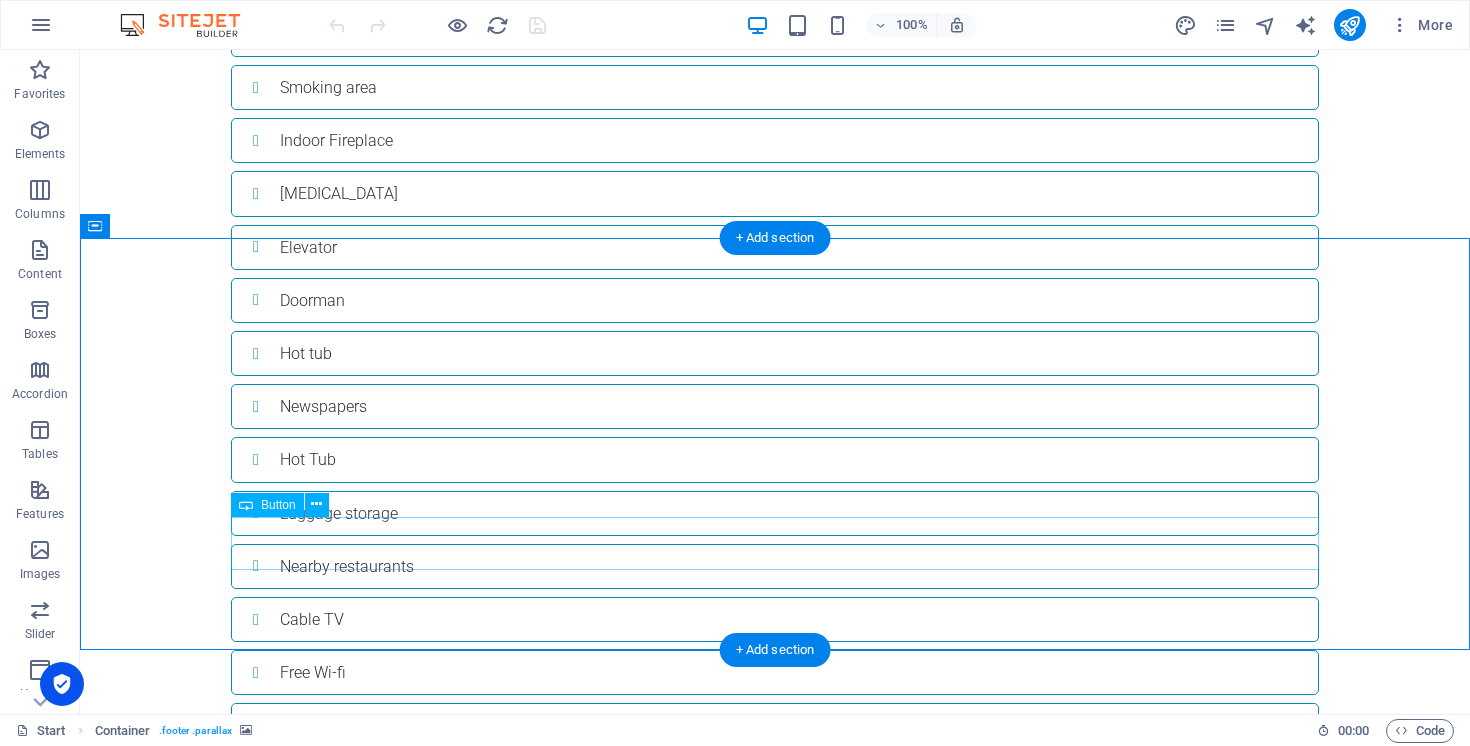 click on "Send a Booking Request" at bounding box center [775, 4135] 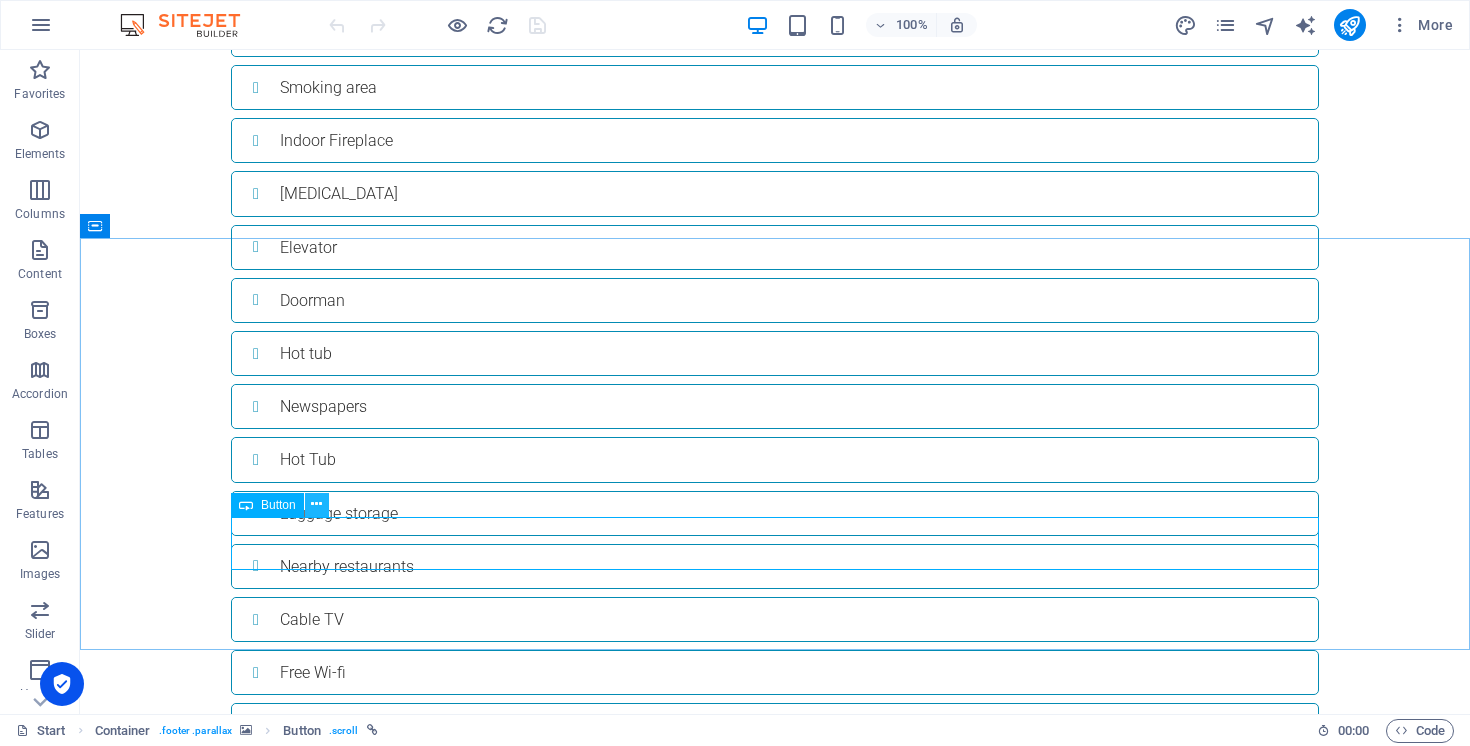 click at bounding box center (316, 504) 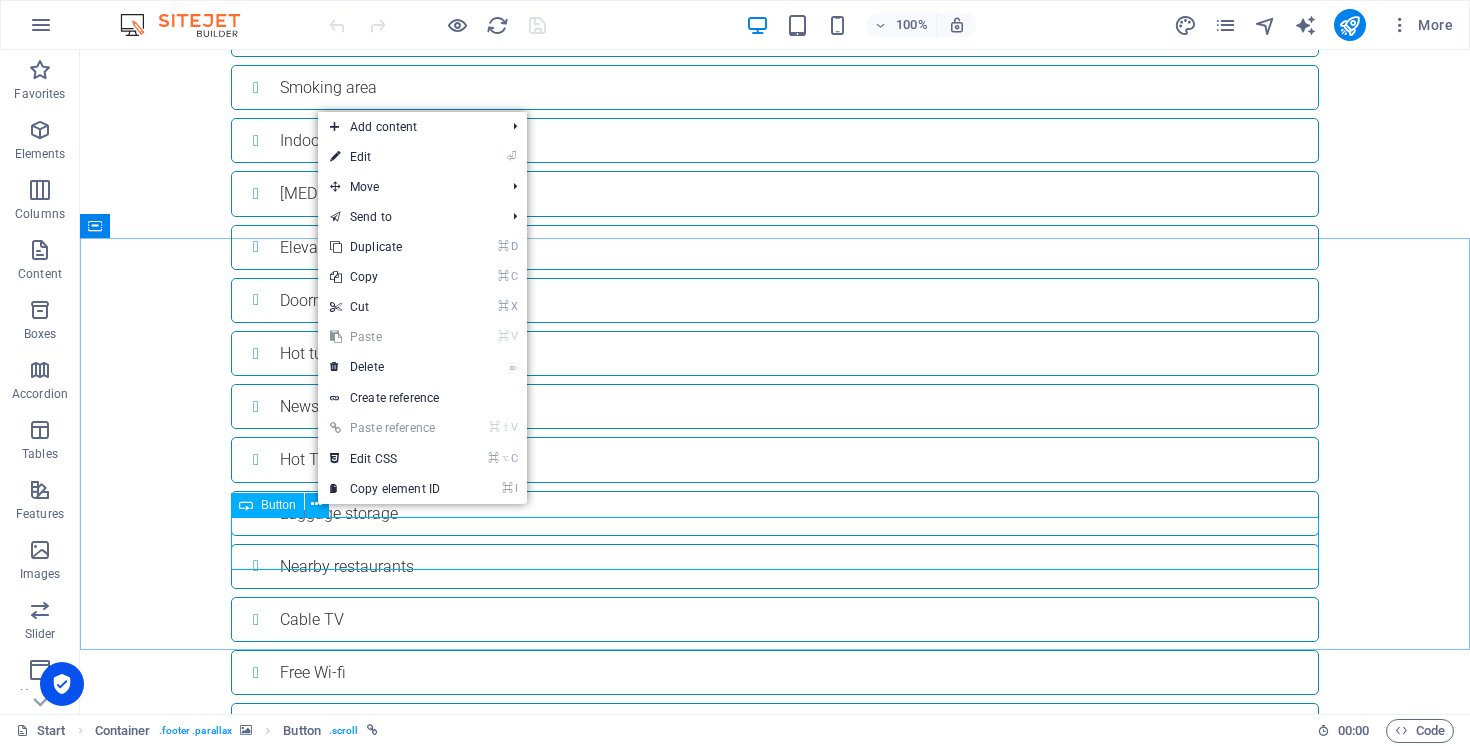 click on "Button" at bounding box center [278, 505] 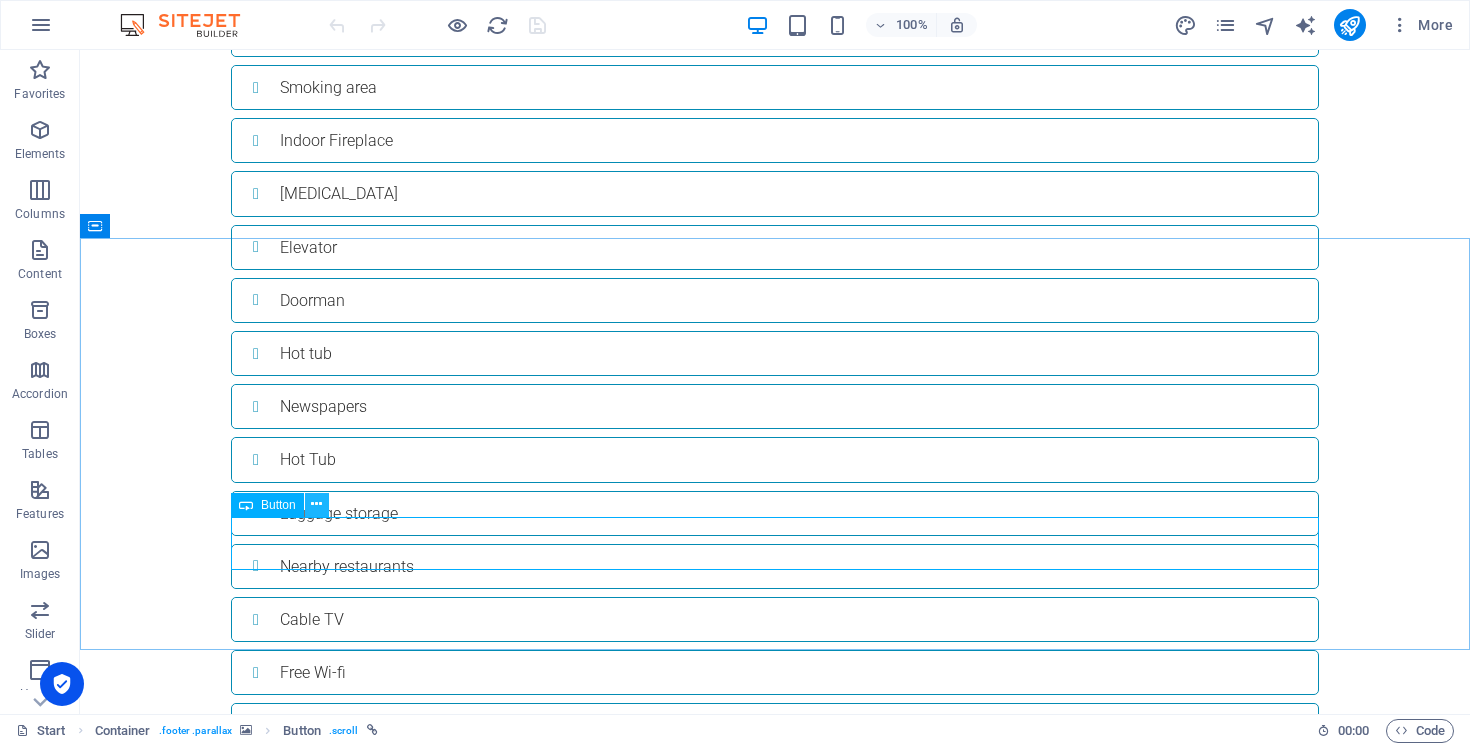 click at bounding box center [316, 504] 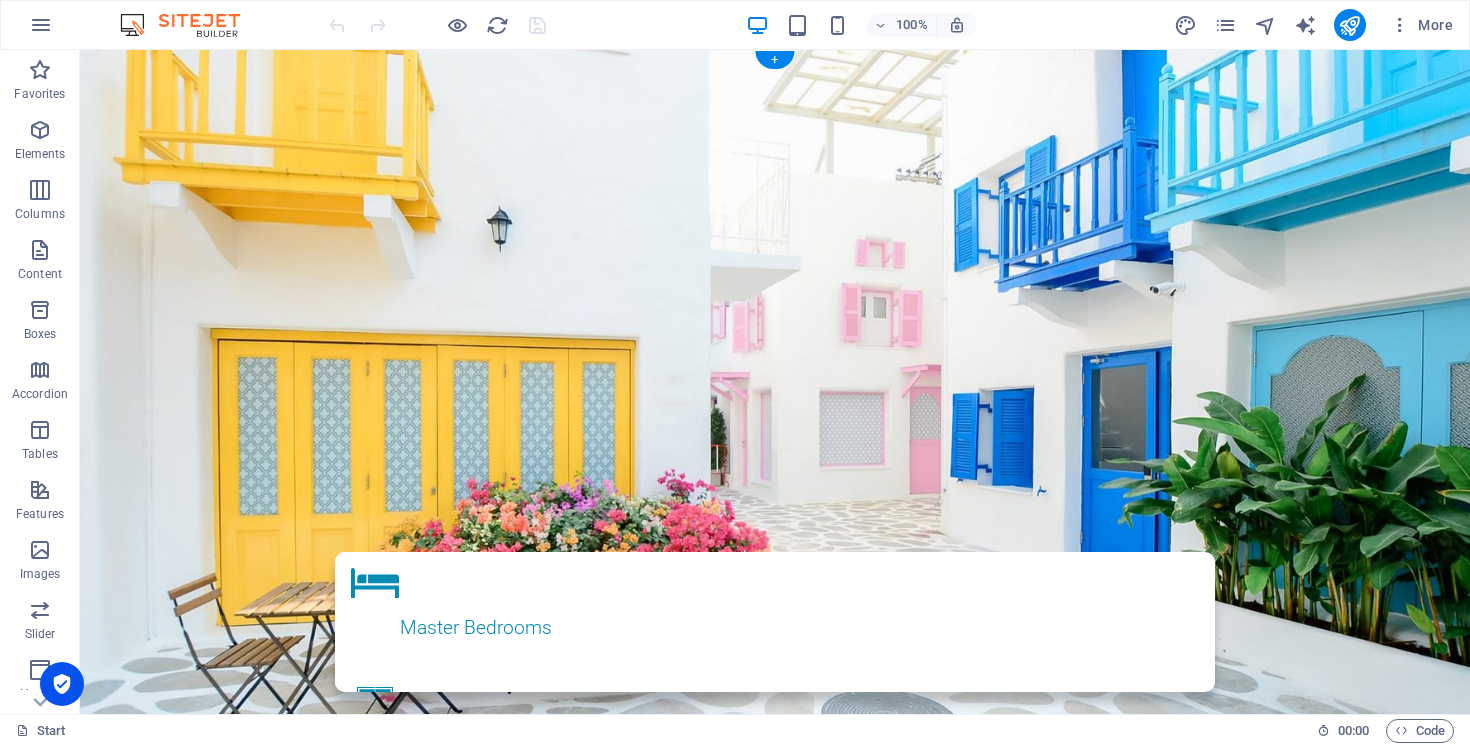 scroll, scrollTop: 0, scrollLeft: 0, axis: both 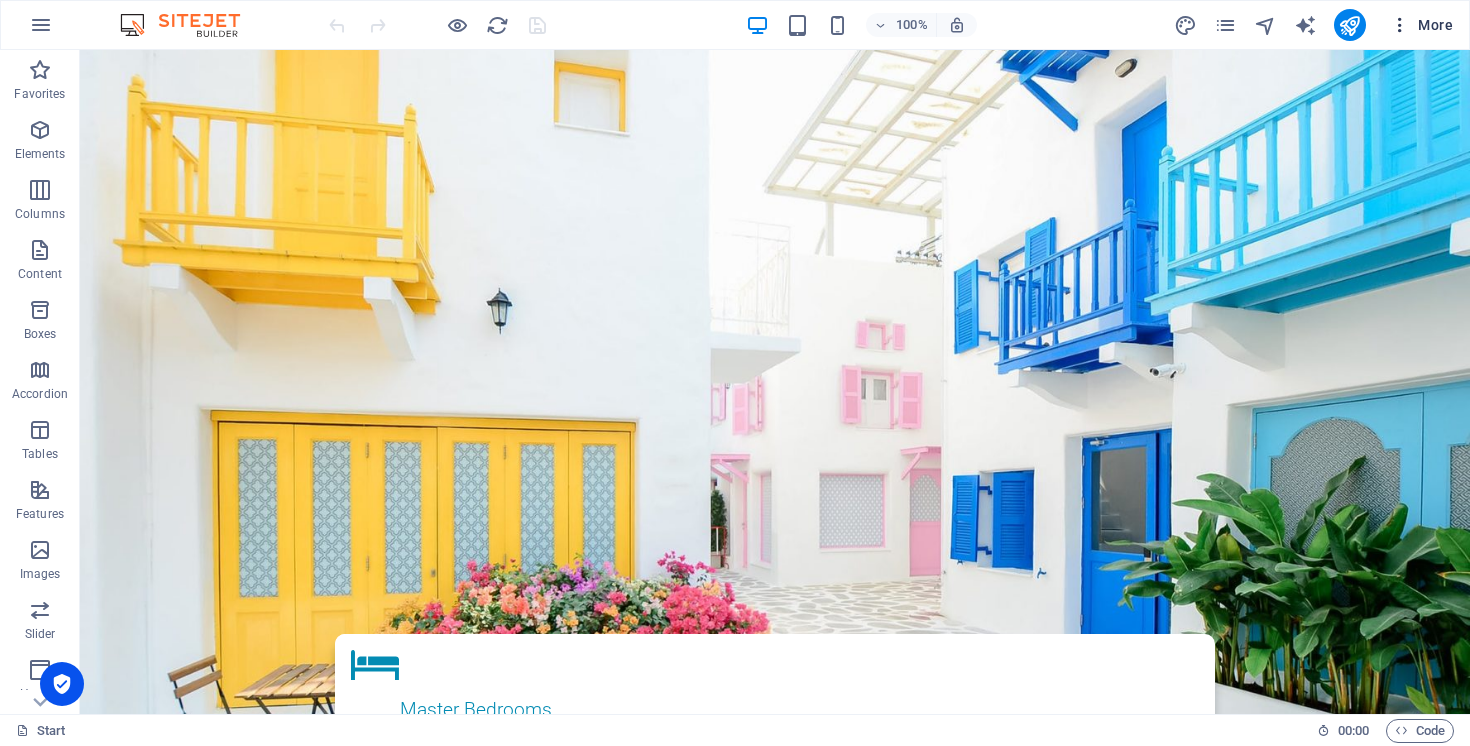 click at bounding box center (1400, 25) 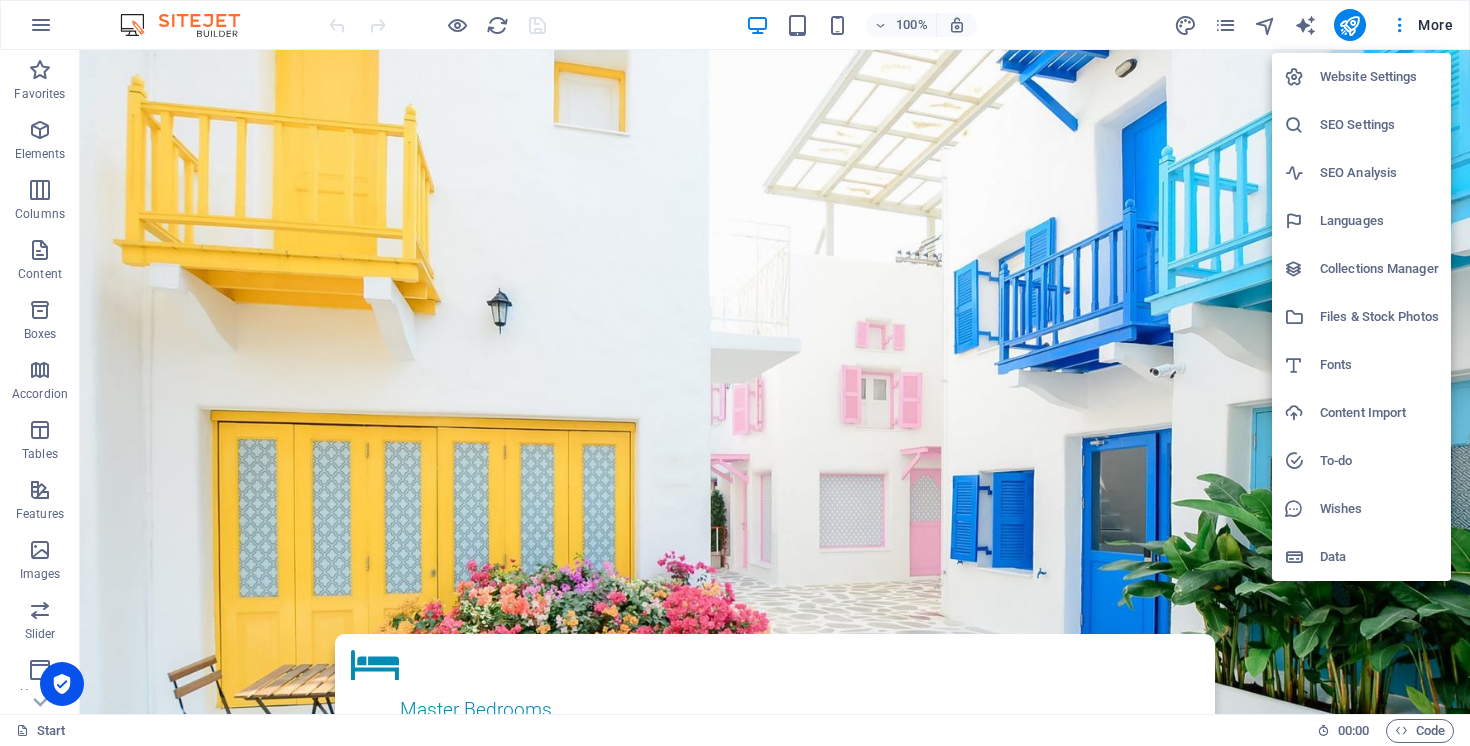 click on "Website Settings" at bounding box center (1379, 77) 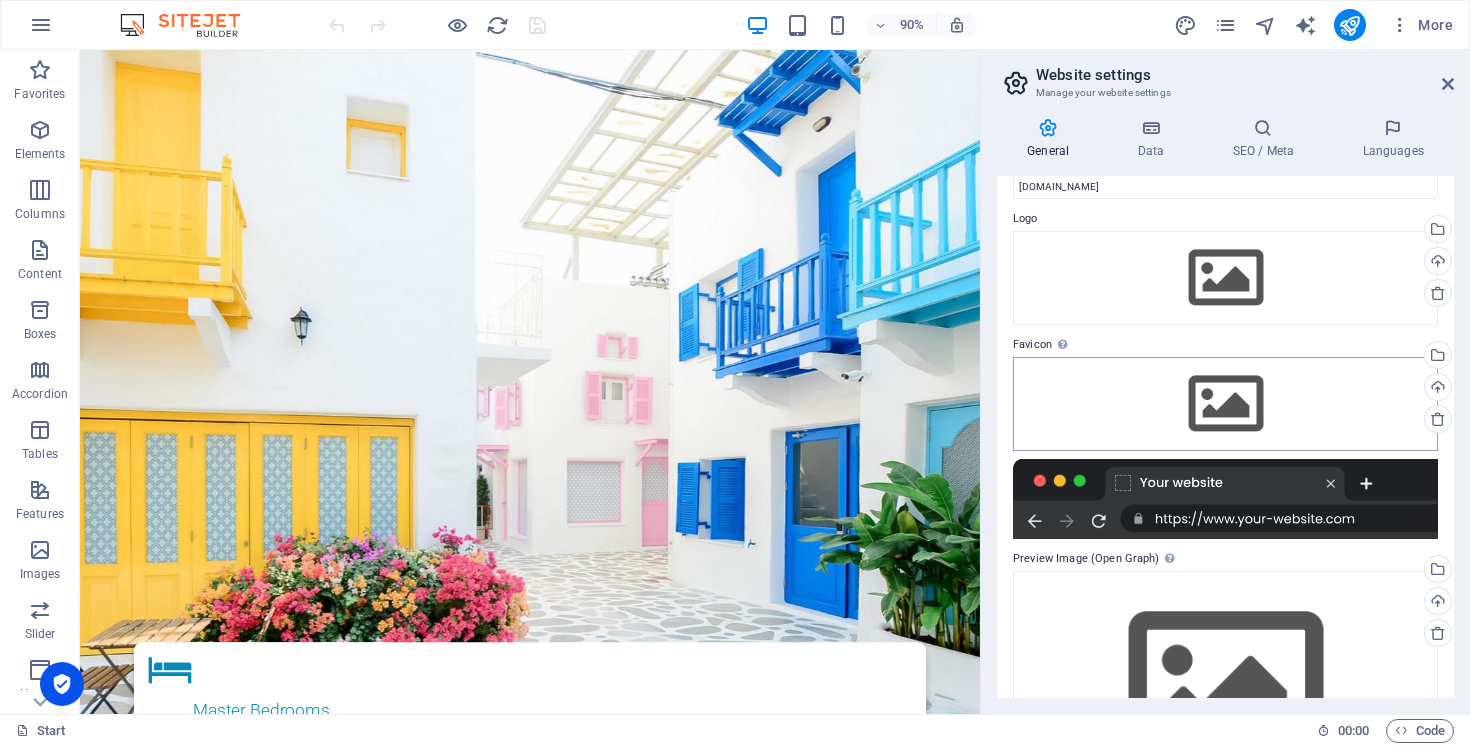 scroll, scrollTop: 0, scrollLeft: 0, axis: both 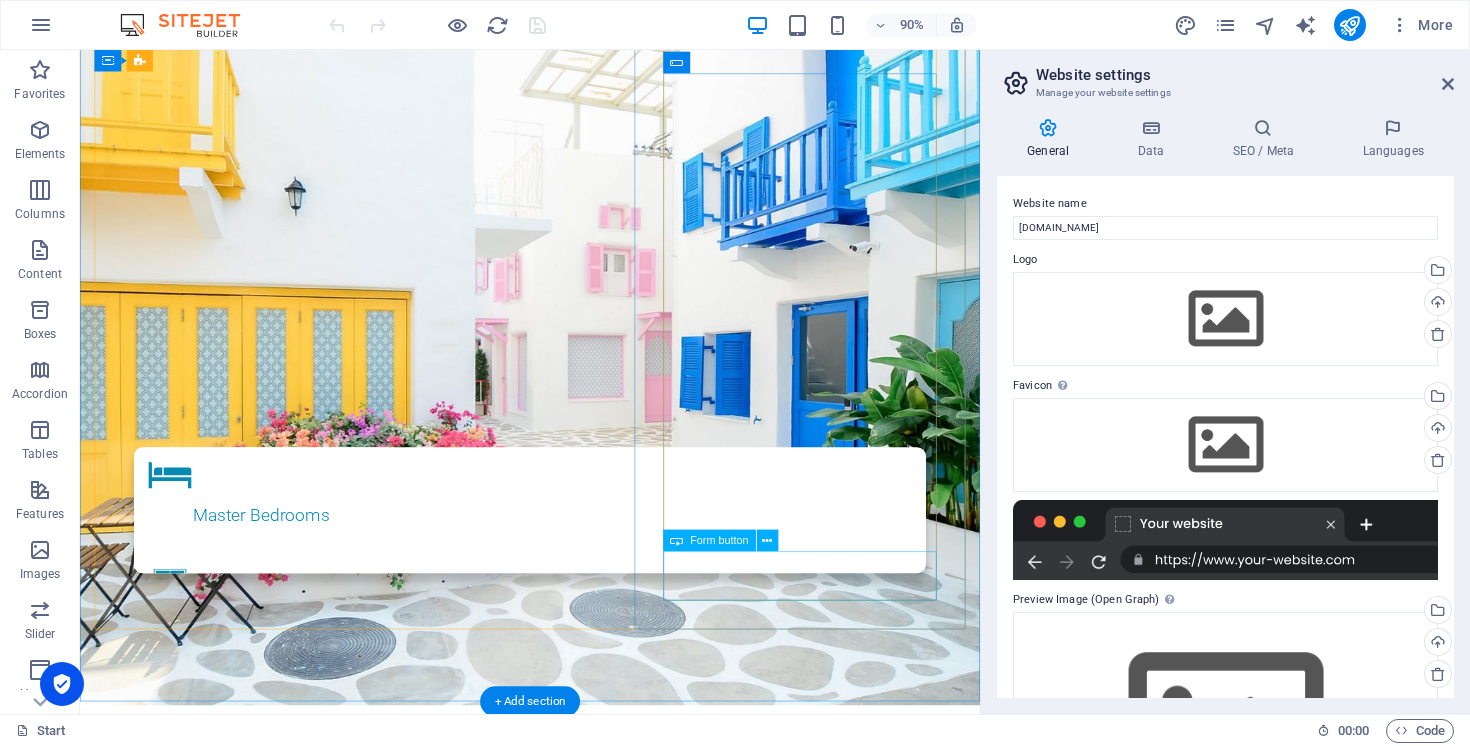 click on "Send request" at bounding box center [580, 1884] 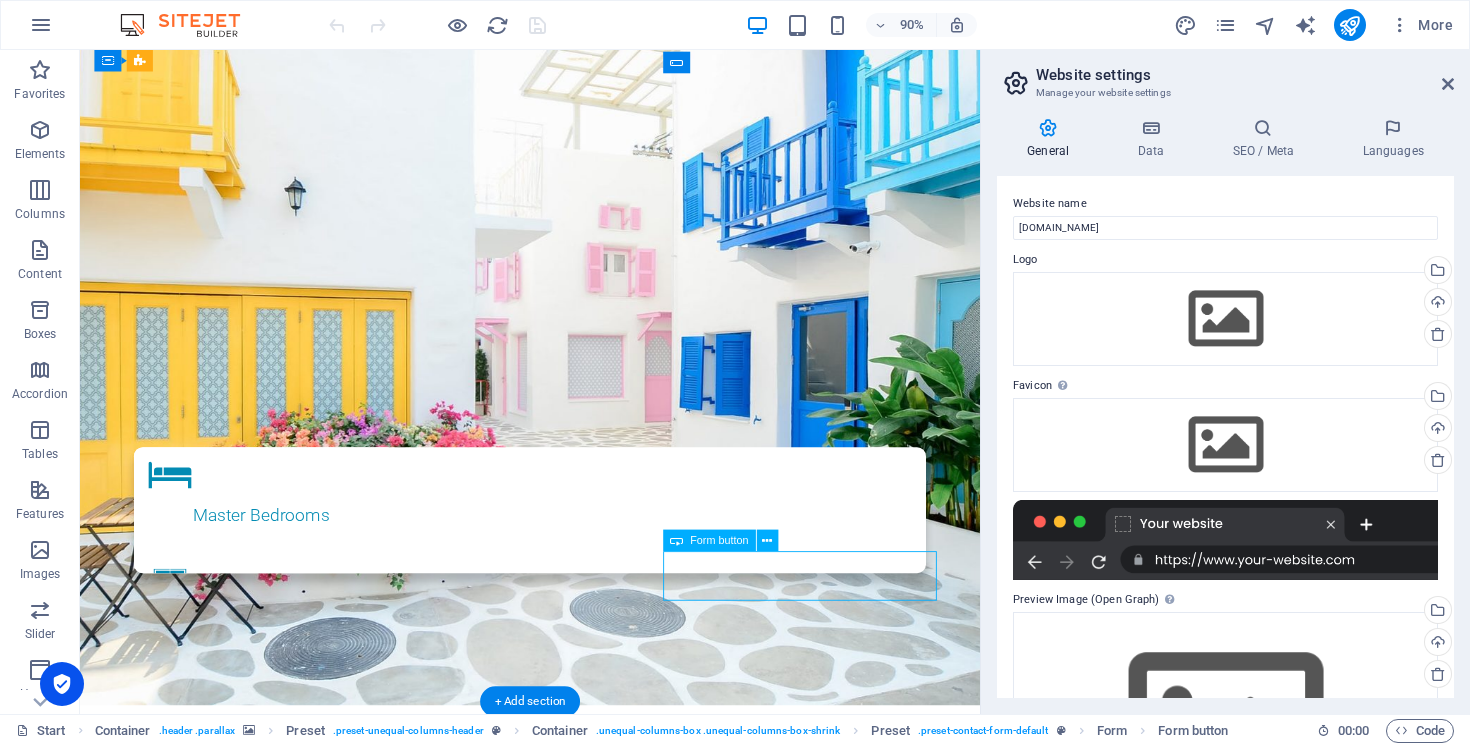 click on "Send request" at bounding box center (580, 1884) 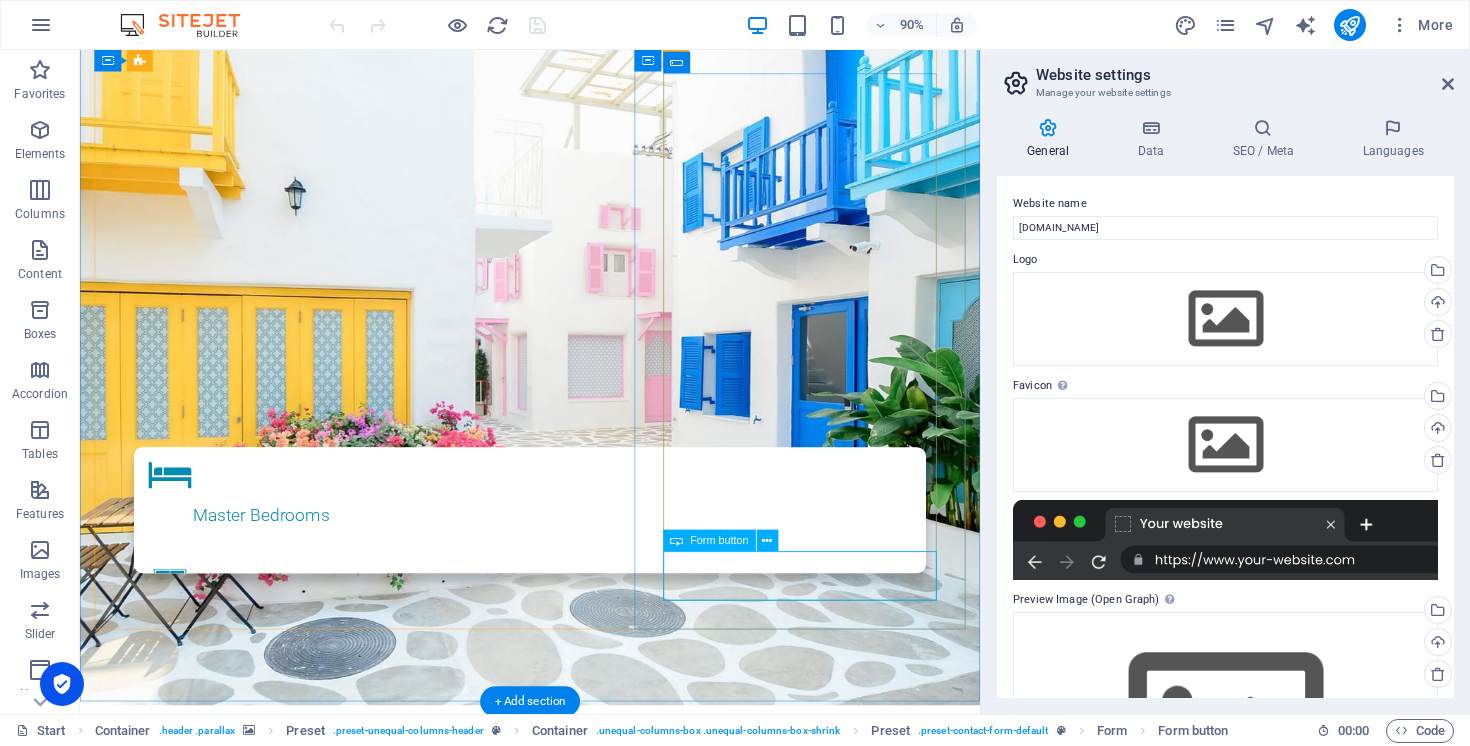 click on "Send request" at bounding box center (580, 1884) 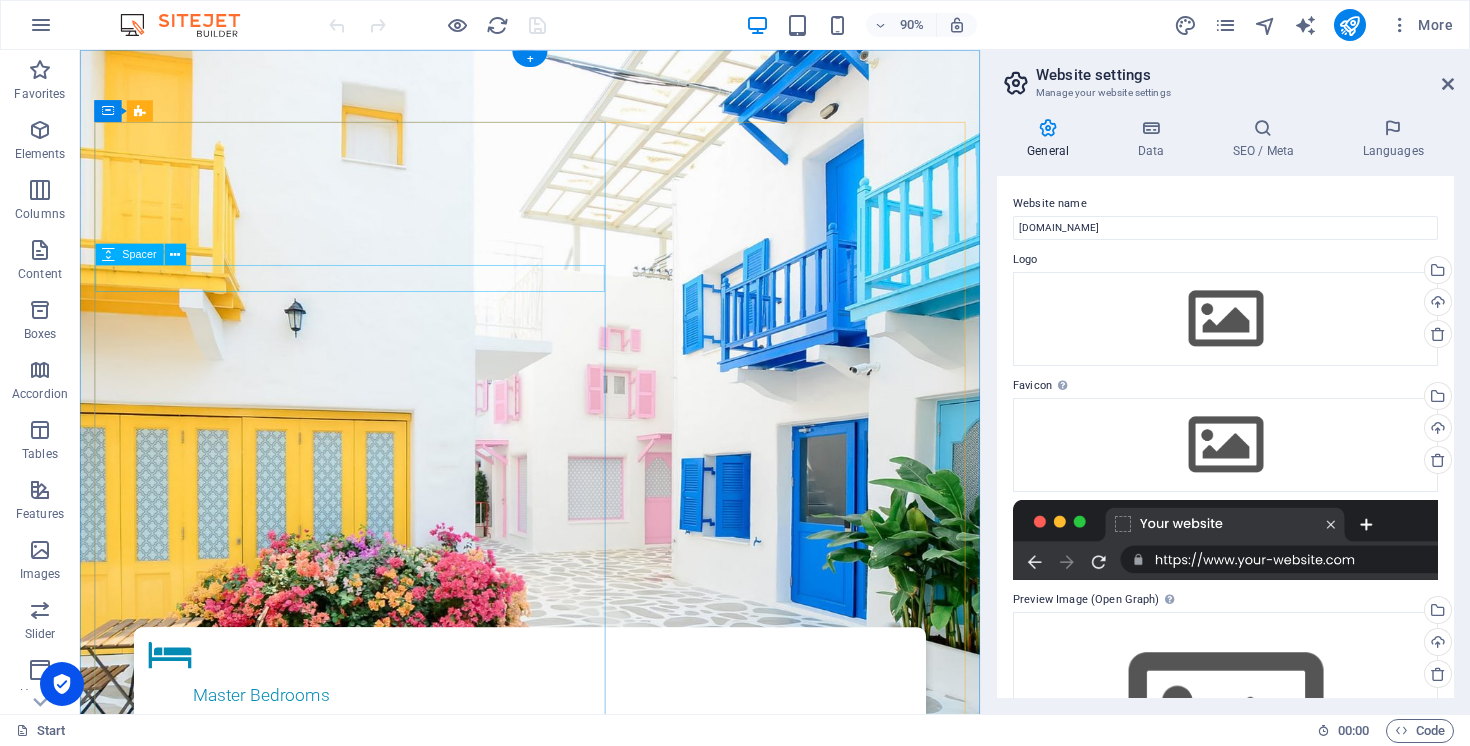 scroll, scrollTop: 0, scrollLeft: 0, axis: both 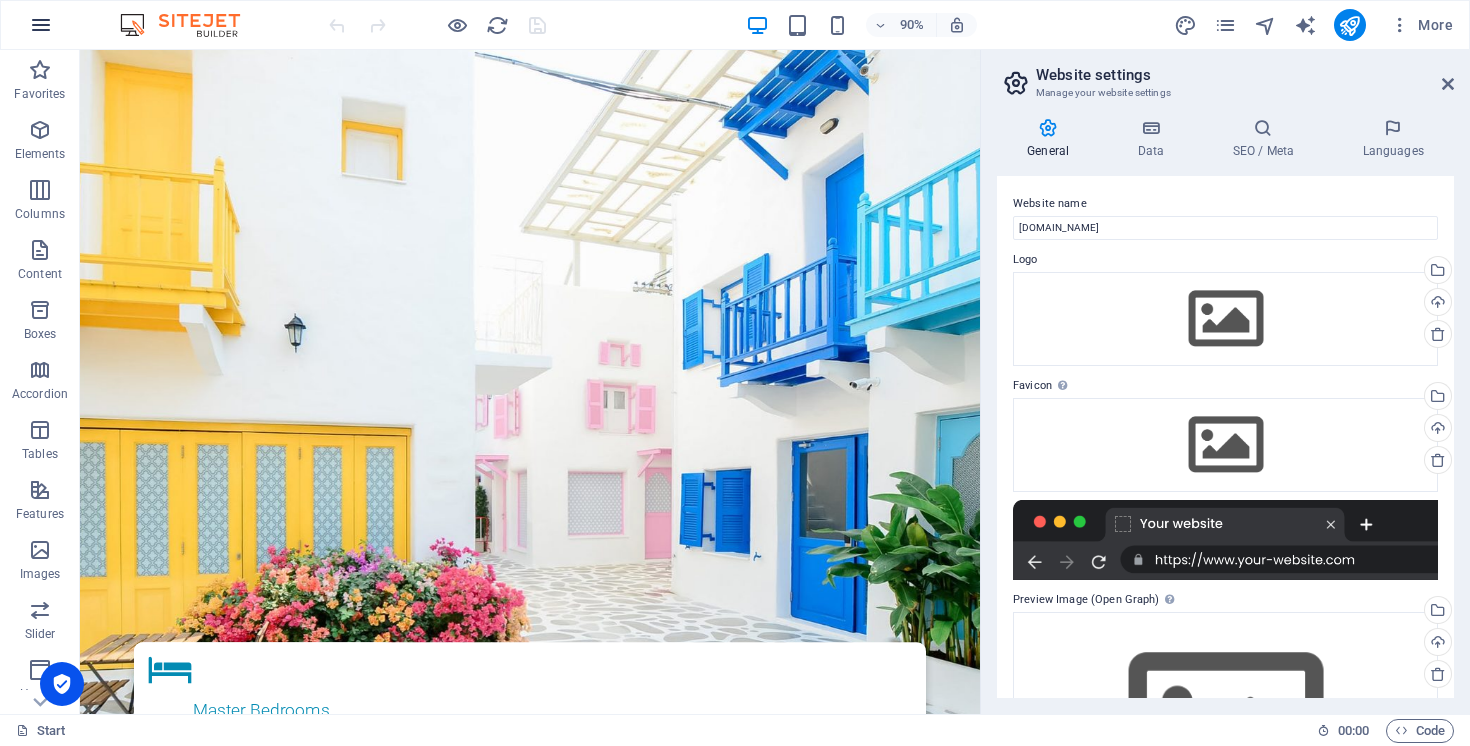 click at bounding box center [41, 25] 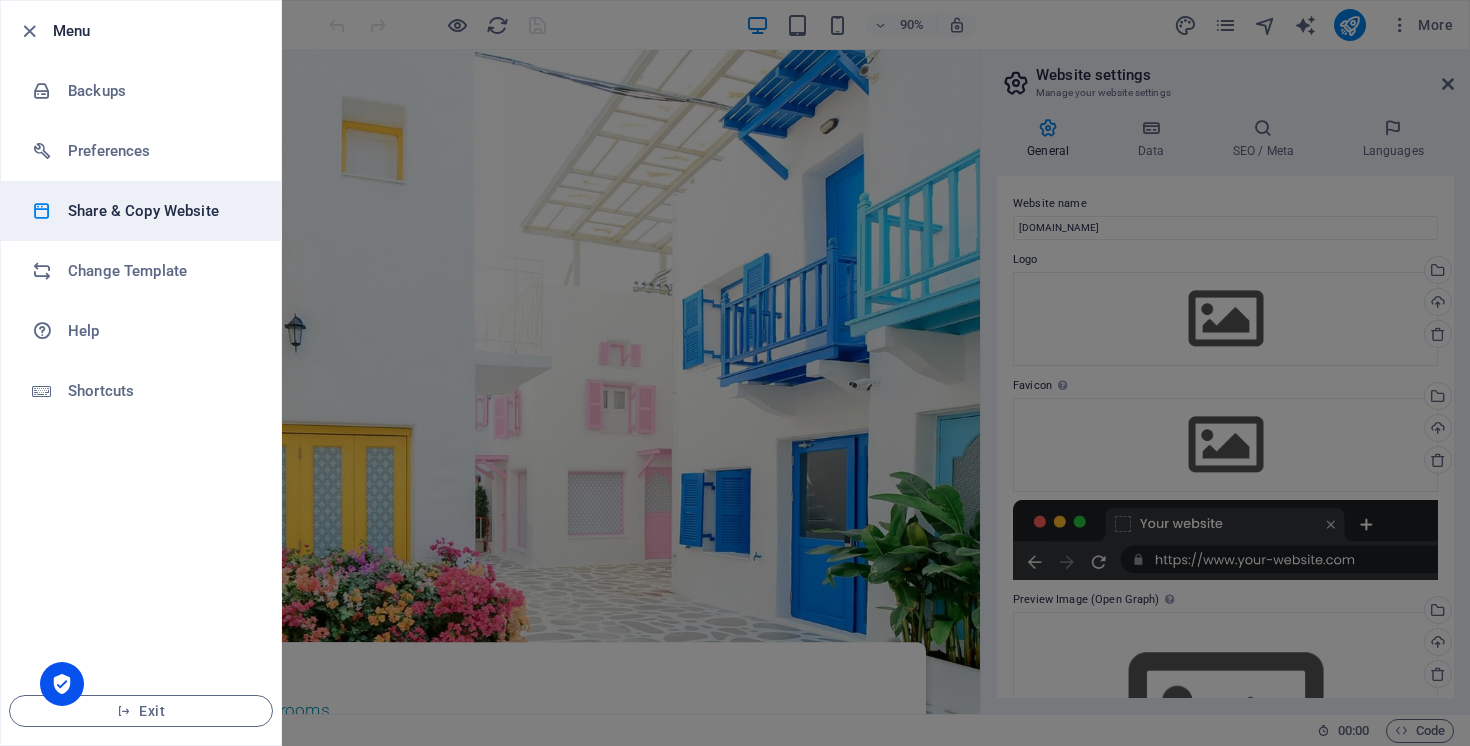 click on "Share & Copy Website" at bounding box center (160, 211) 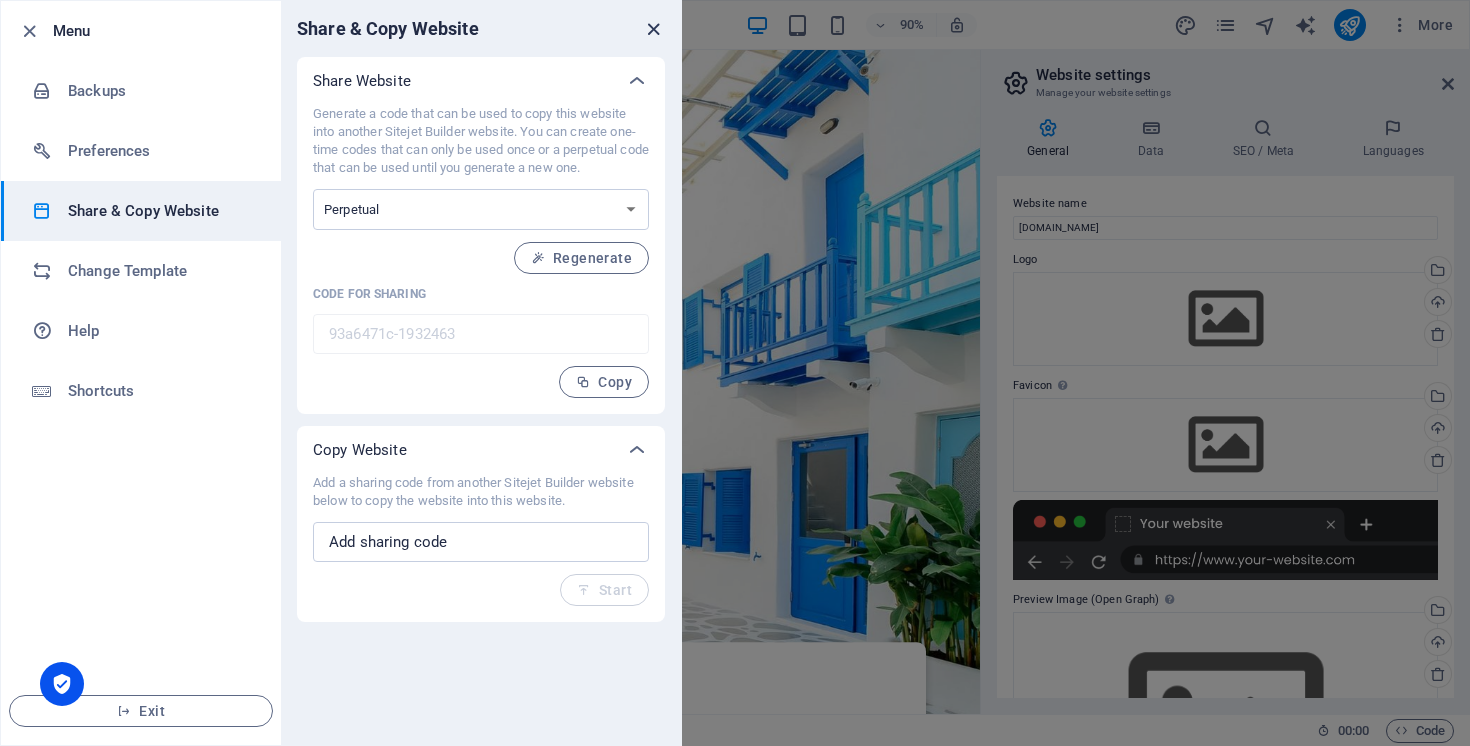 click at bounding box center (653, 29) 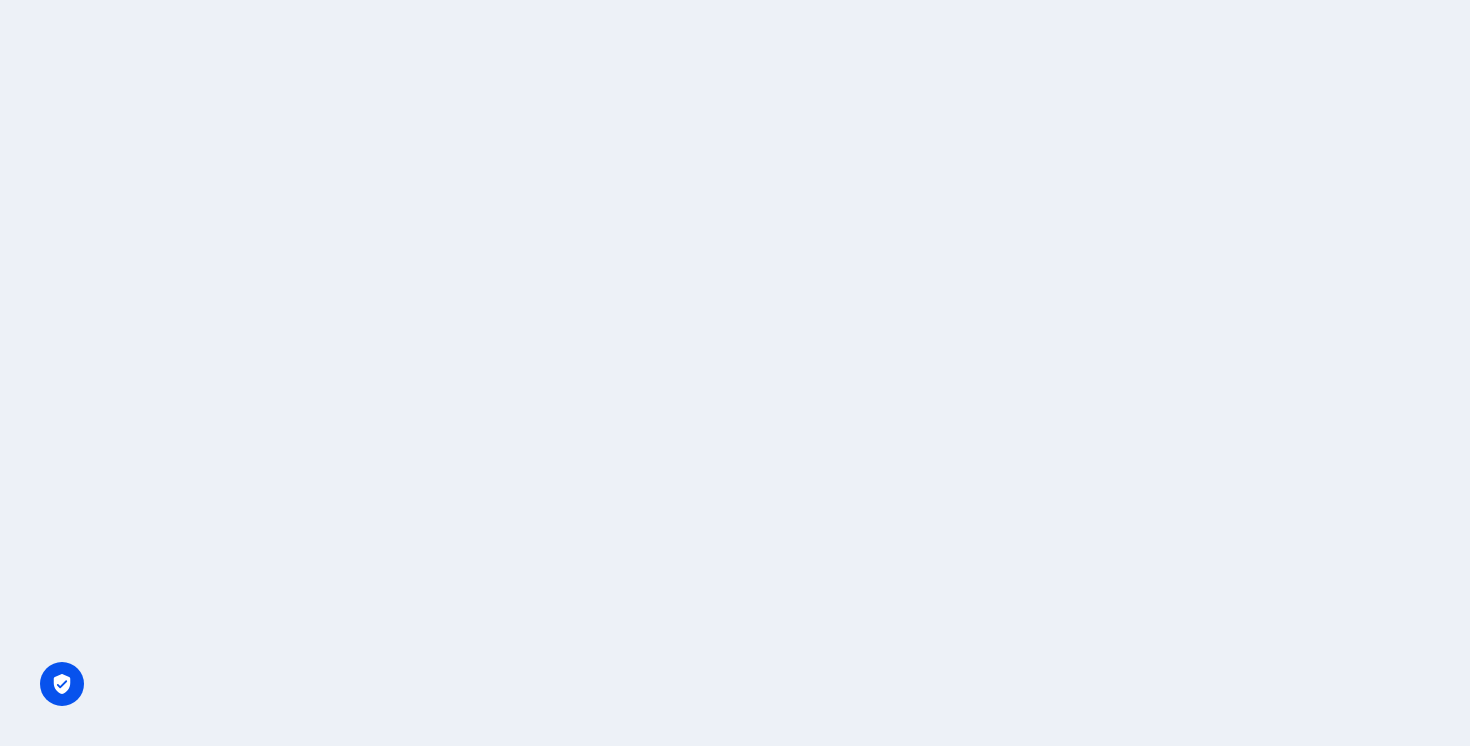 scroll, scrollTop: 0, scrollLeft: 0, axis: both 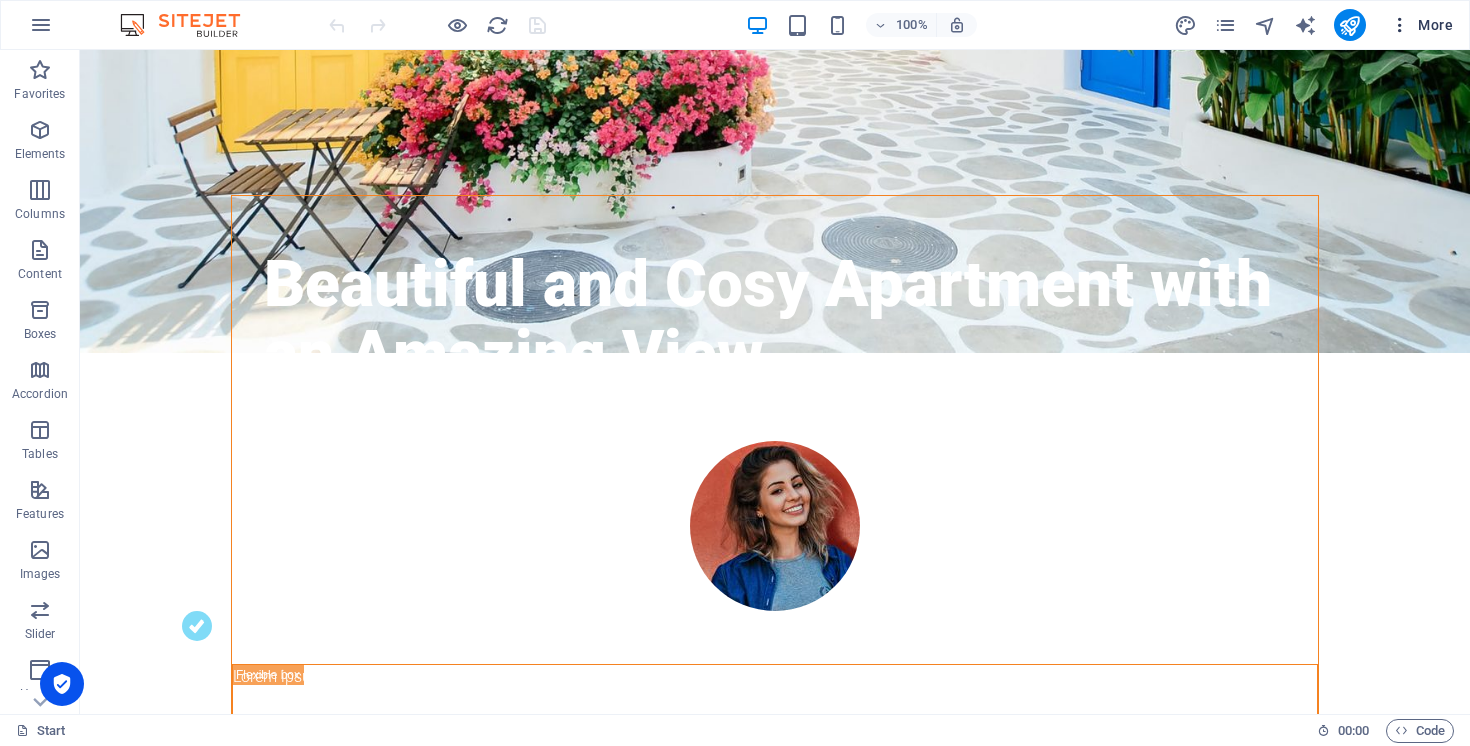 click on "More" at bounding box center (1421, 25) 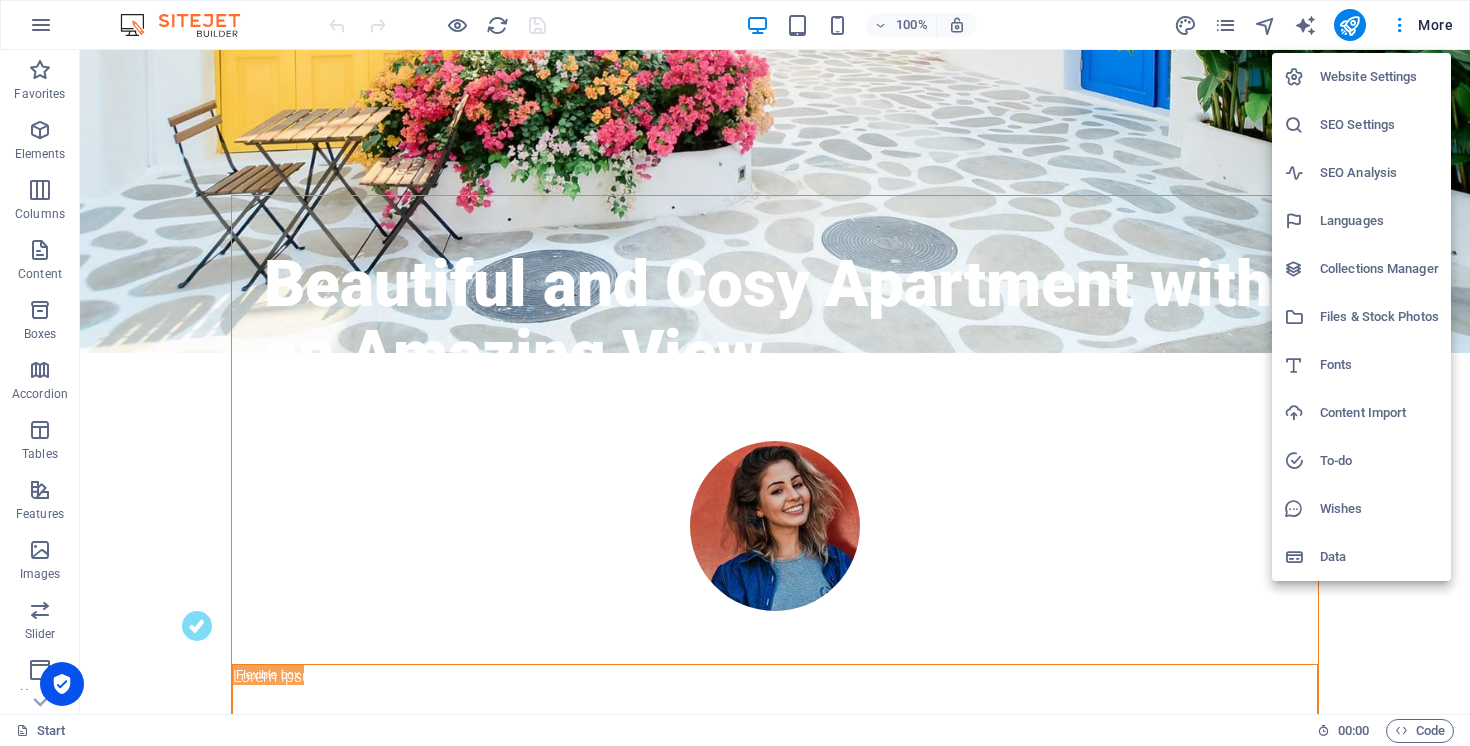 click on "Website Settings" at bounding box center [1379, 77] 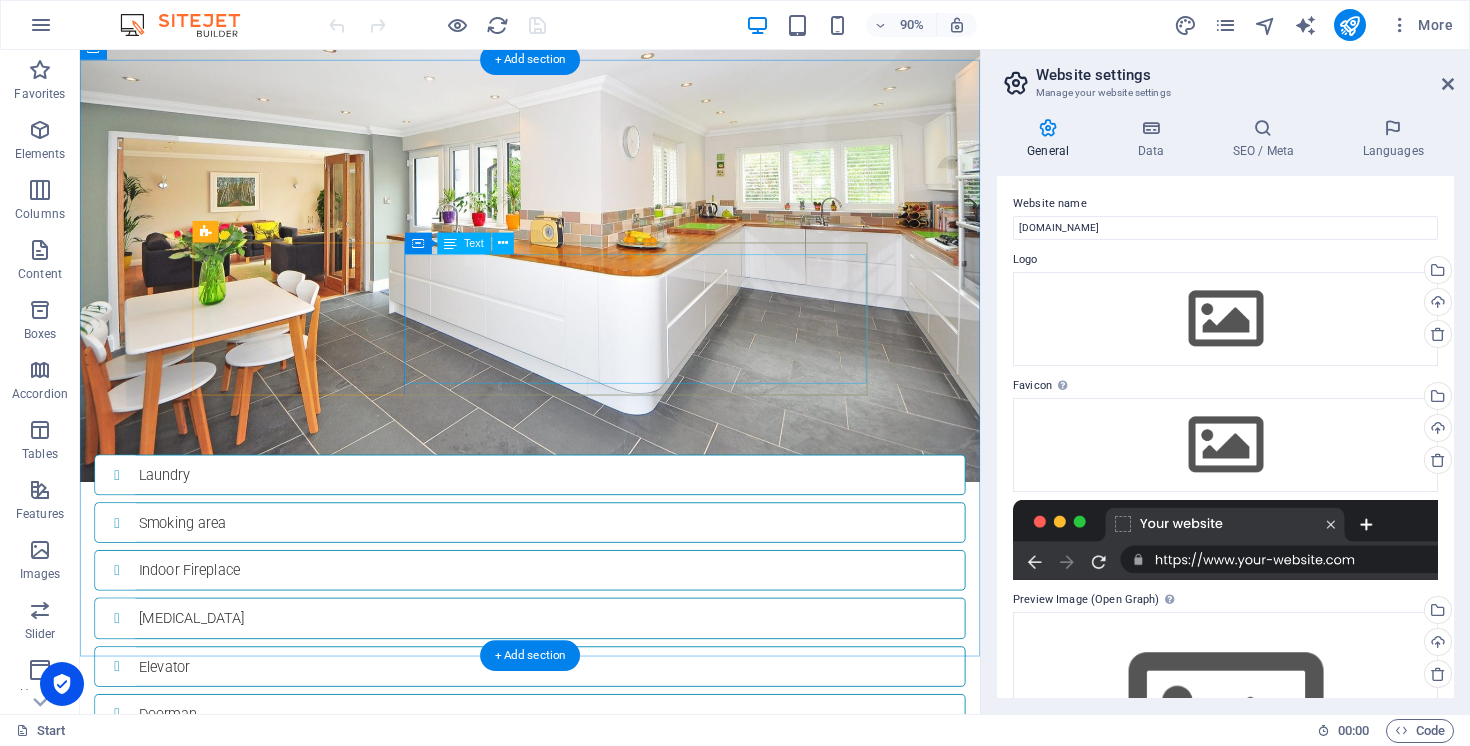 scroll, scrollTop: 3021, scrollLeft: 0, axis: vertical 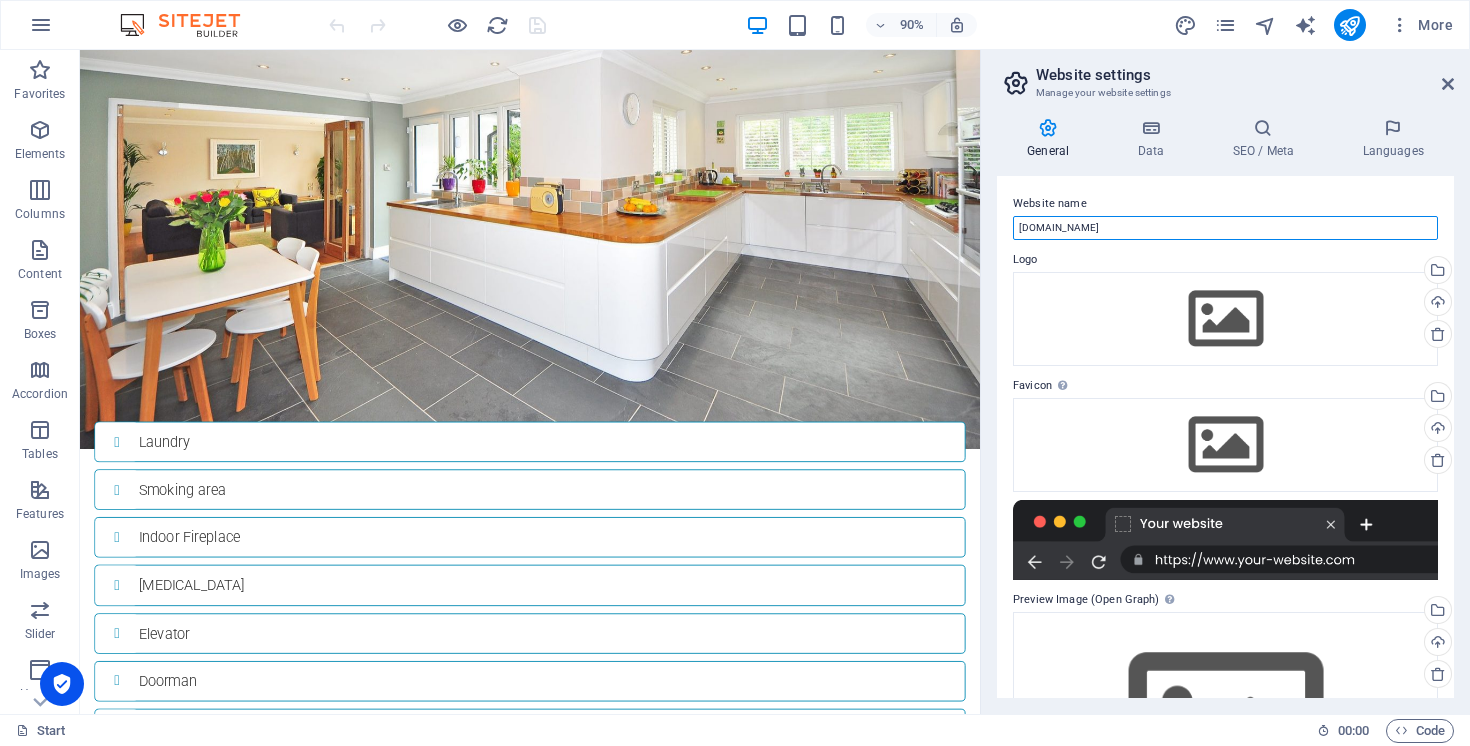 click on "[DOMAIN_NAME]" at bounding box center (1225, 228) 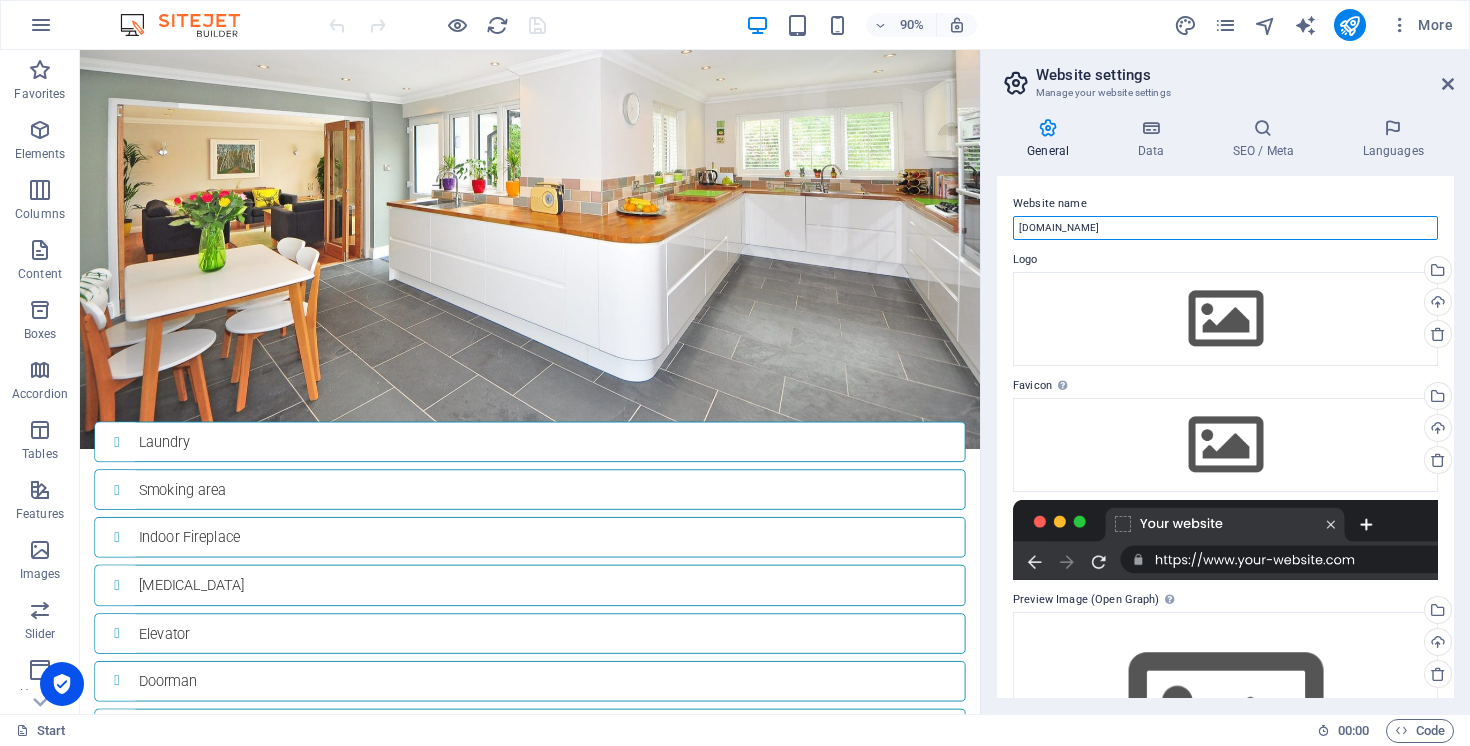 drag, startPoint x: 1377, startPoint y: 232, endPoint x: 994, endPoint y: 245, distance: 383.22055 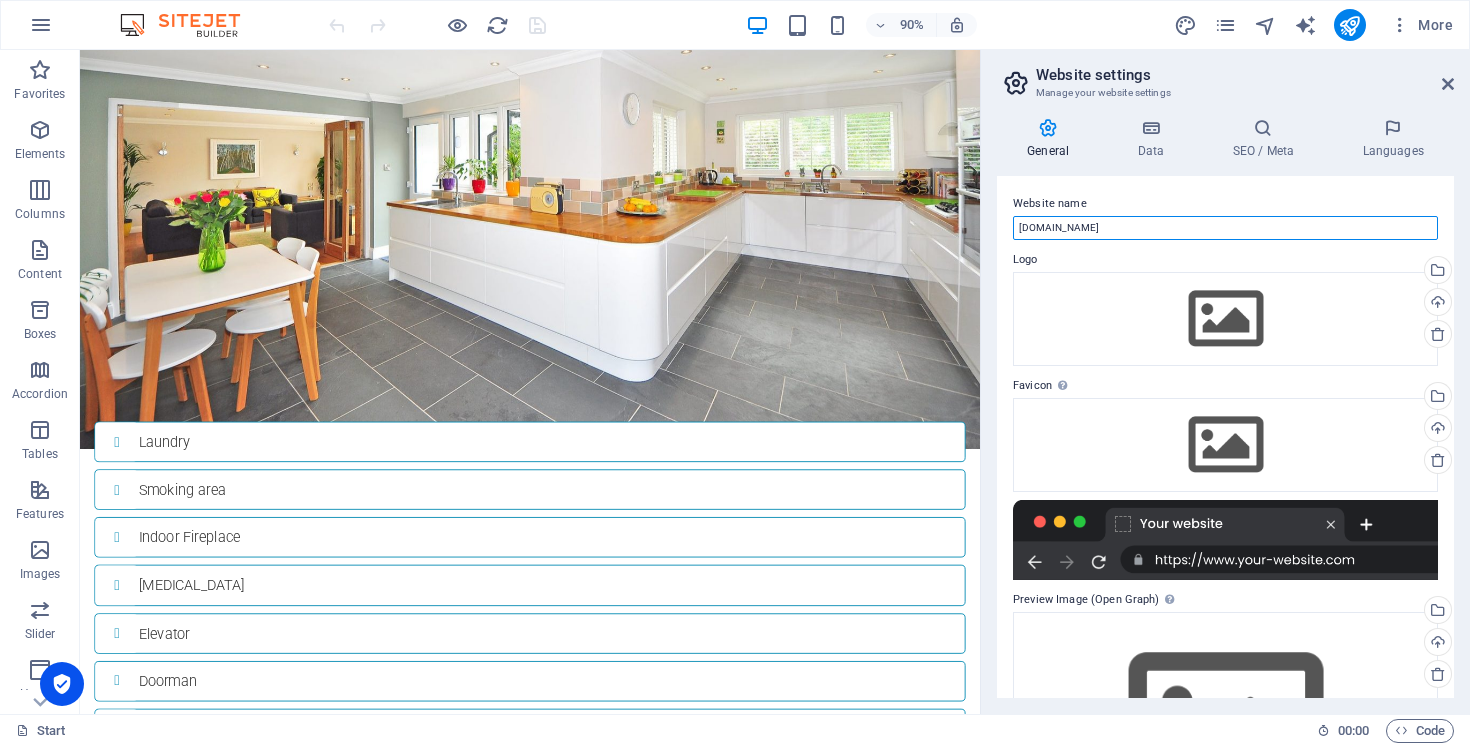 click on "[DOMAIN_NAME]" at bounding box center [1225, 228] 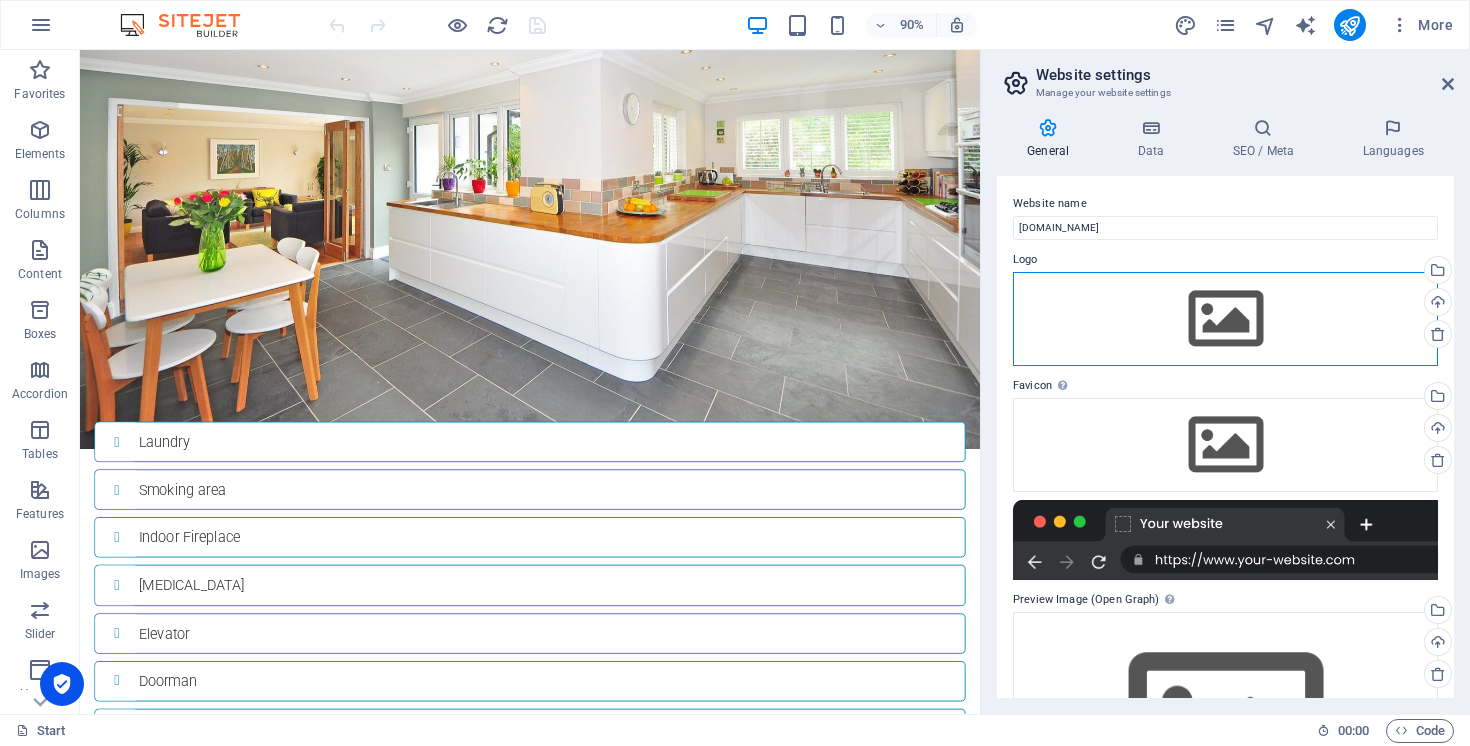 click on "Drag files here, click to choose files or select files from Files or our free stock photos & videos" at bounding box center (1225, 319) 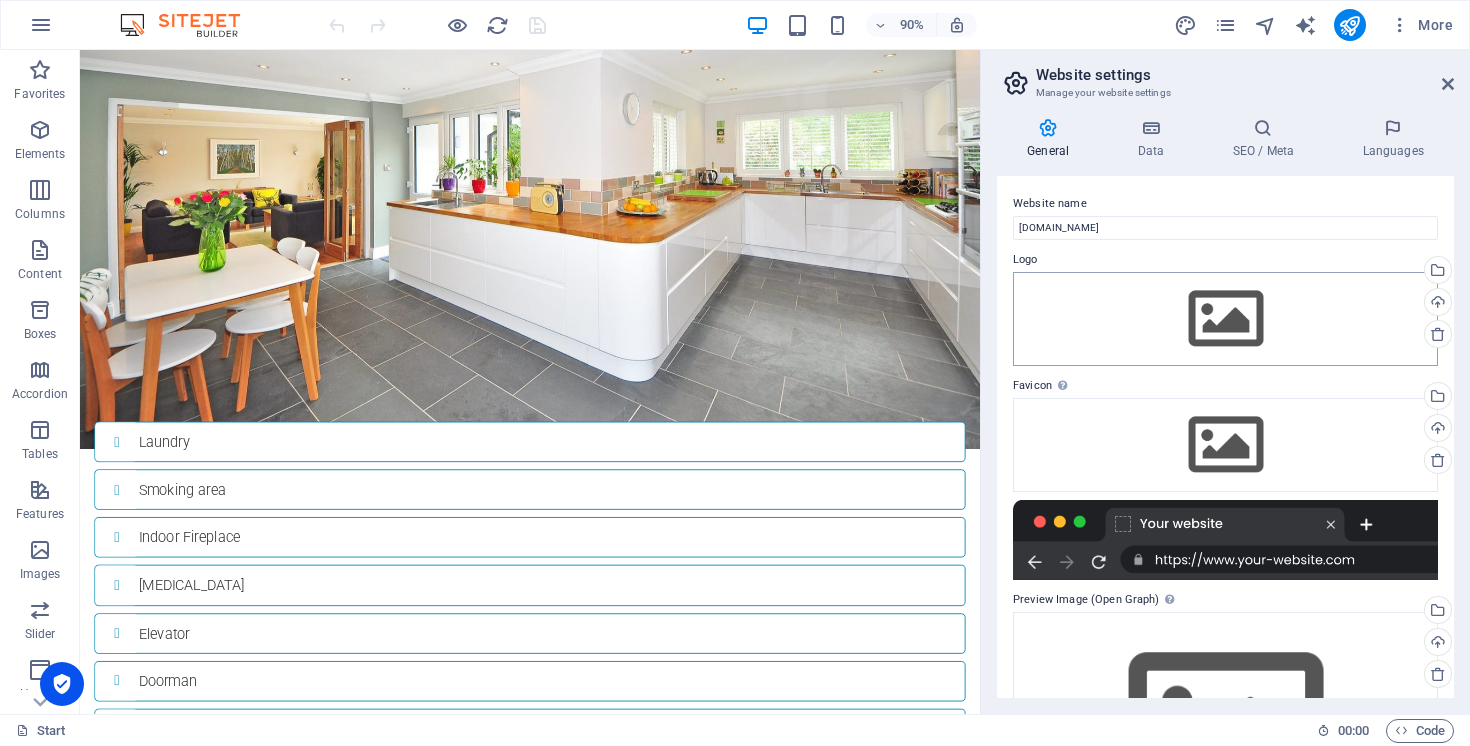 scroll, scrollTop: 2825, scrollLeft: 0, axis: vertical 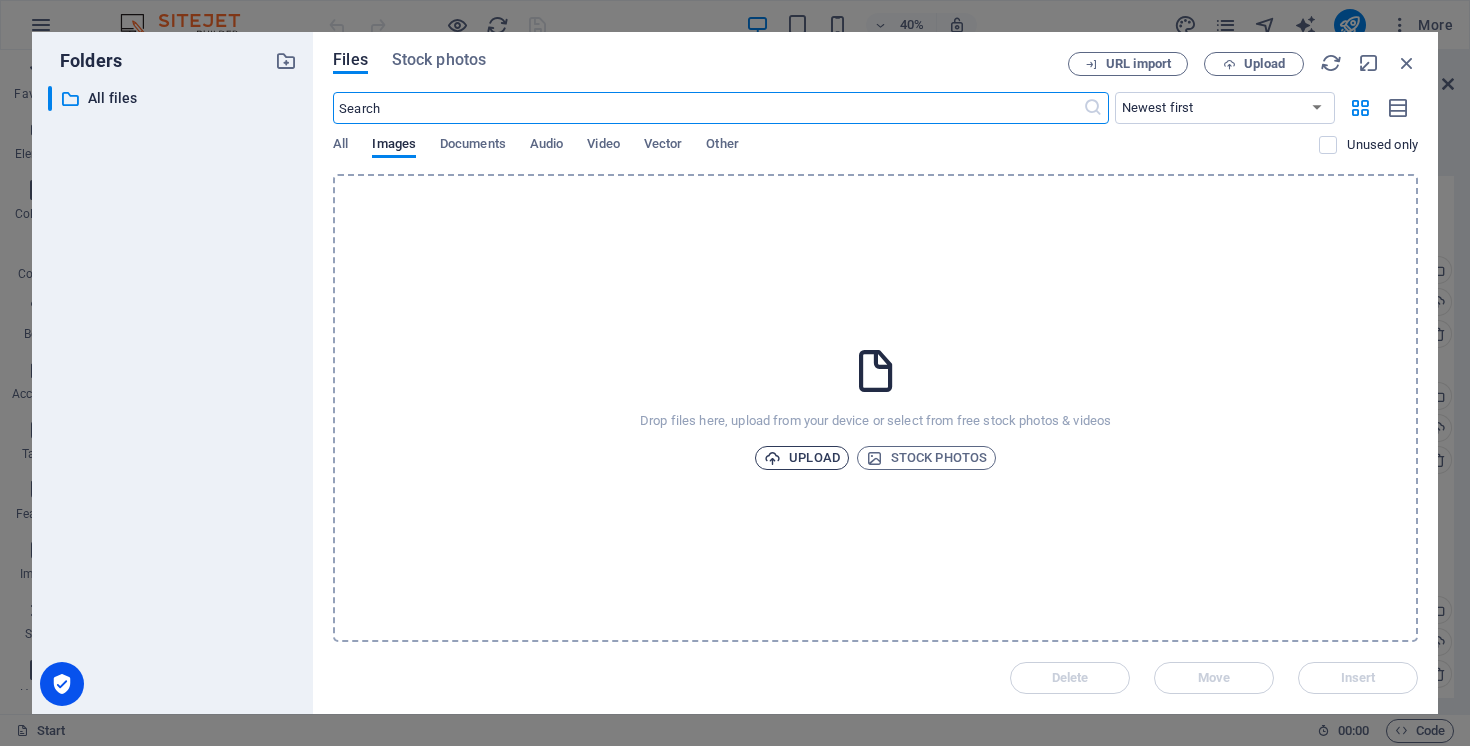 click on "Upload" at bounding box center (802, 458) 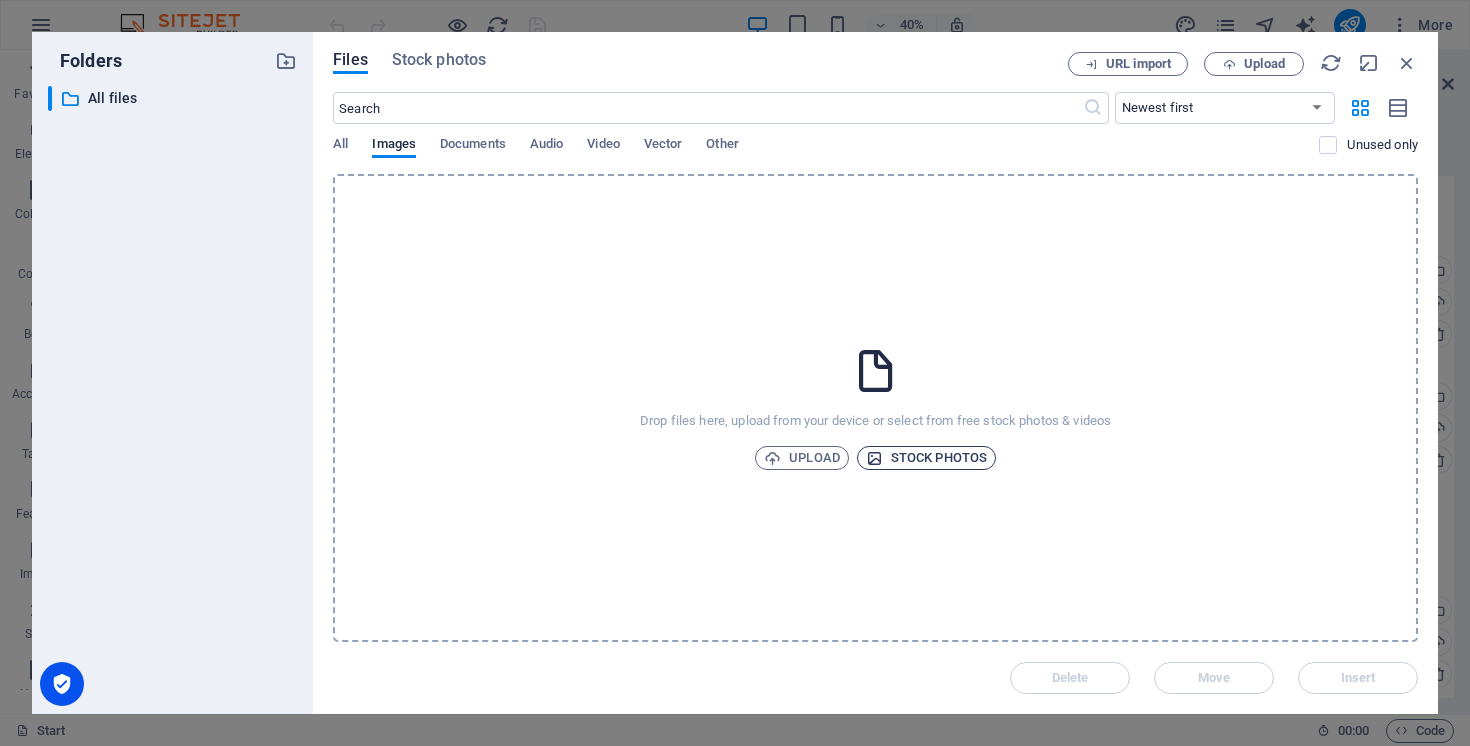 click on "Stock photos" at bounding box center (926, 458) 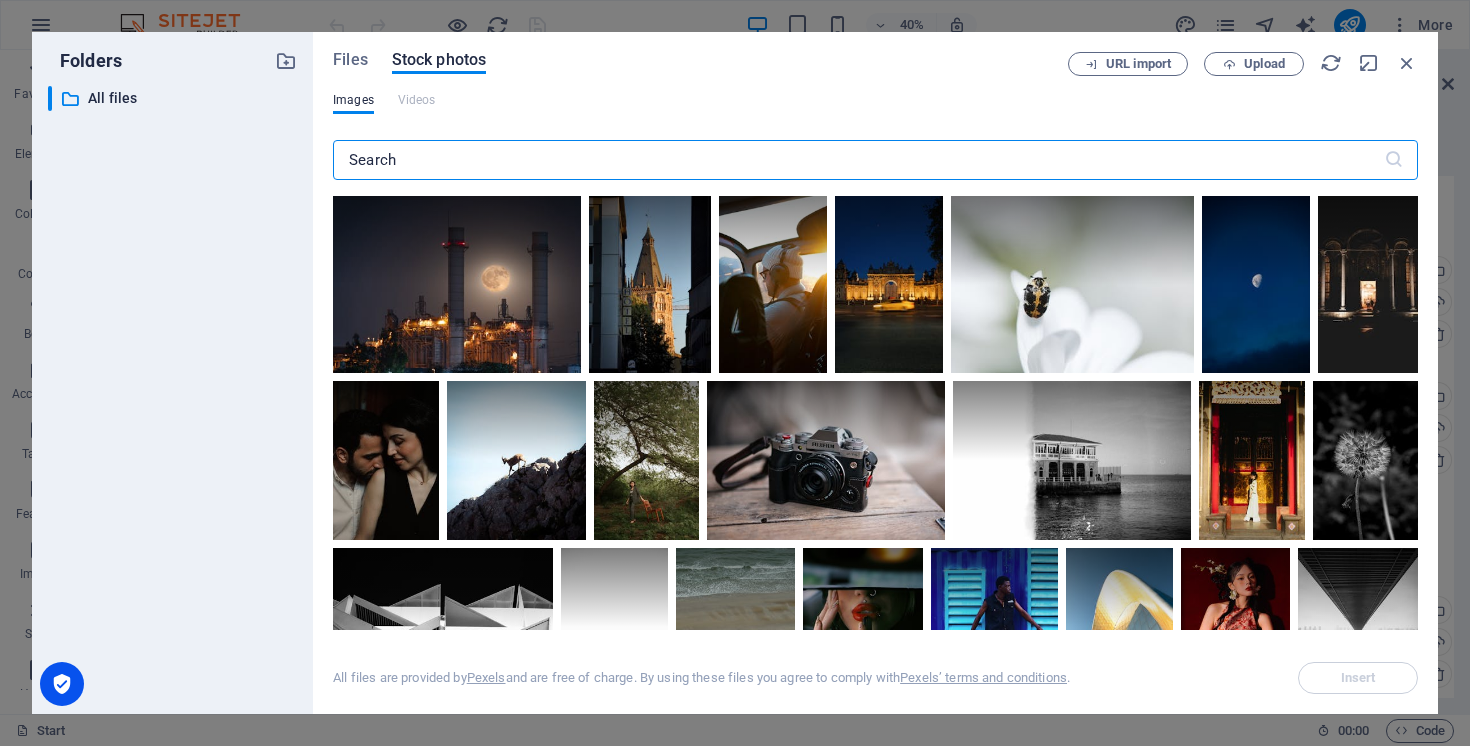 click at bounding box center (858, 160) 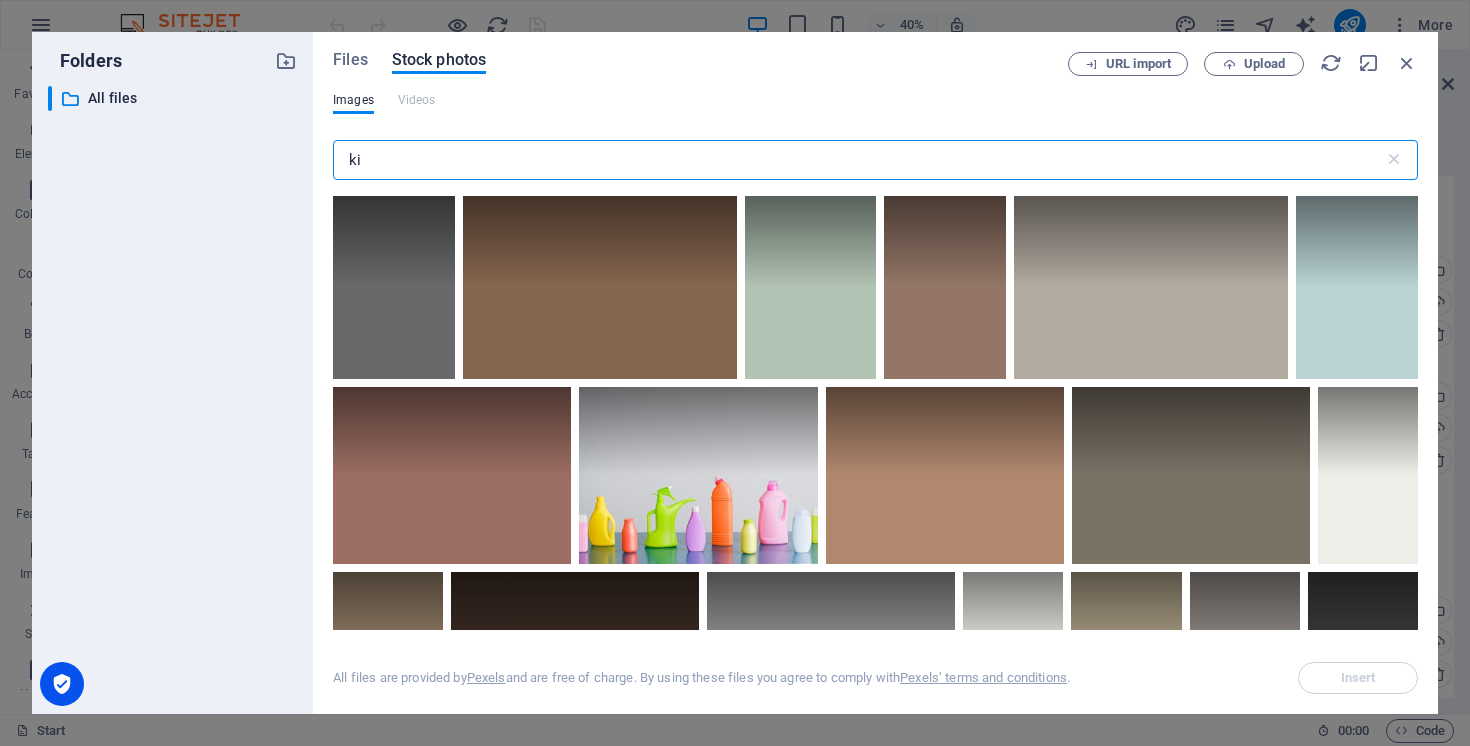 type on "k" 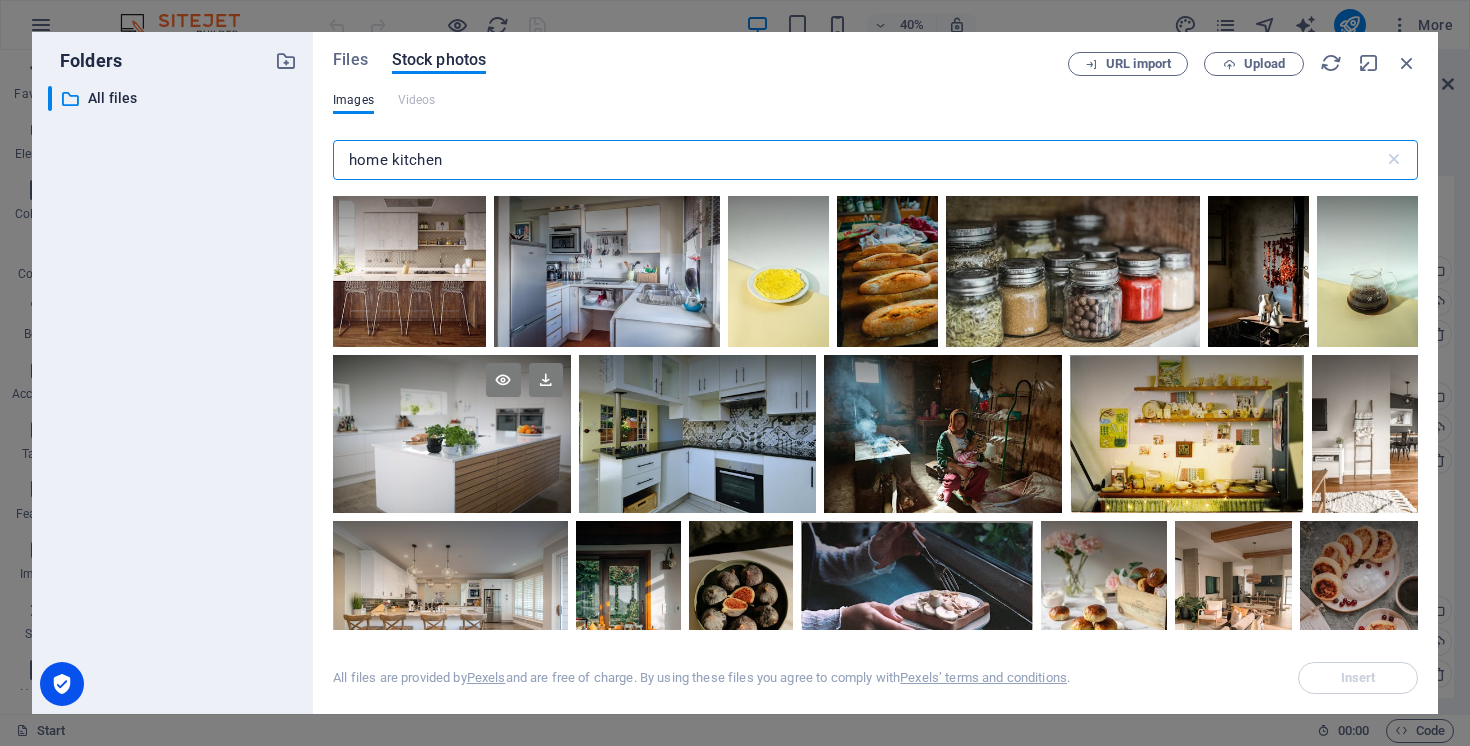 type on "home kitchen" 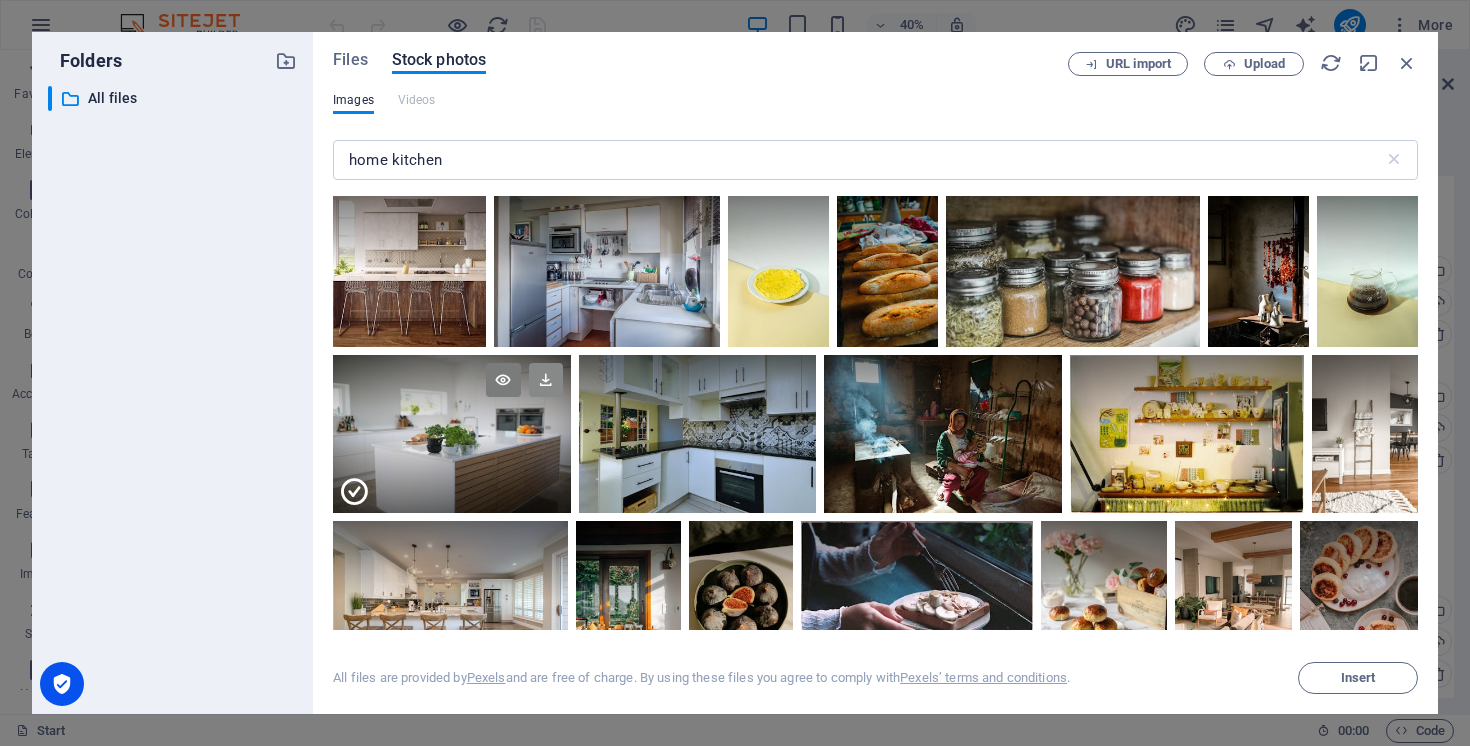 click at bounding box center (546, 380) 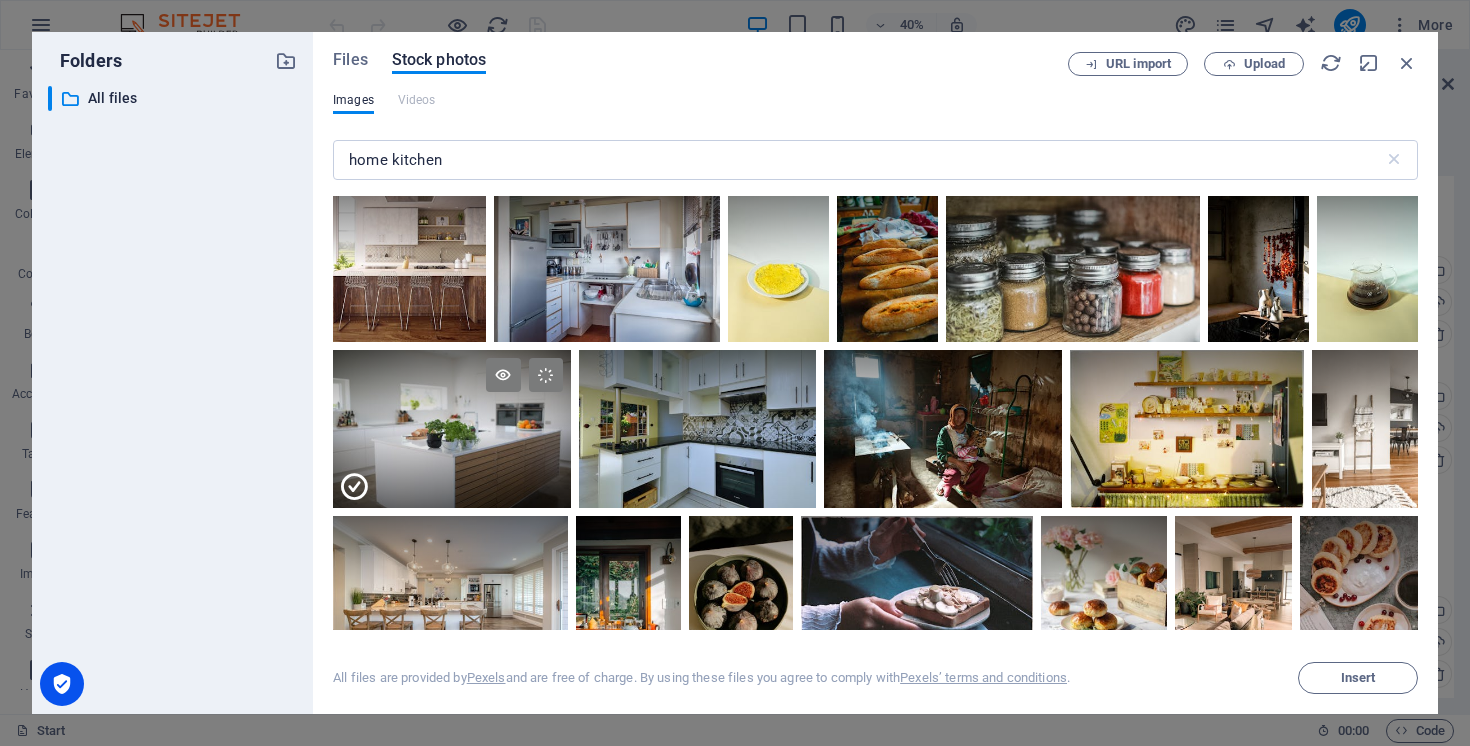 scroll, scrollTop: 13, scrollLeft: 0, axis: vertical 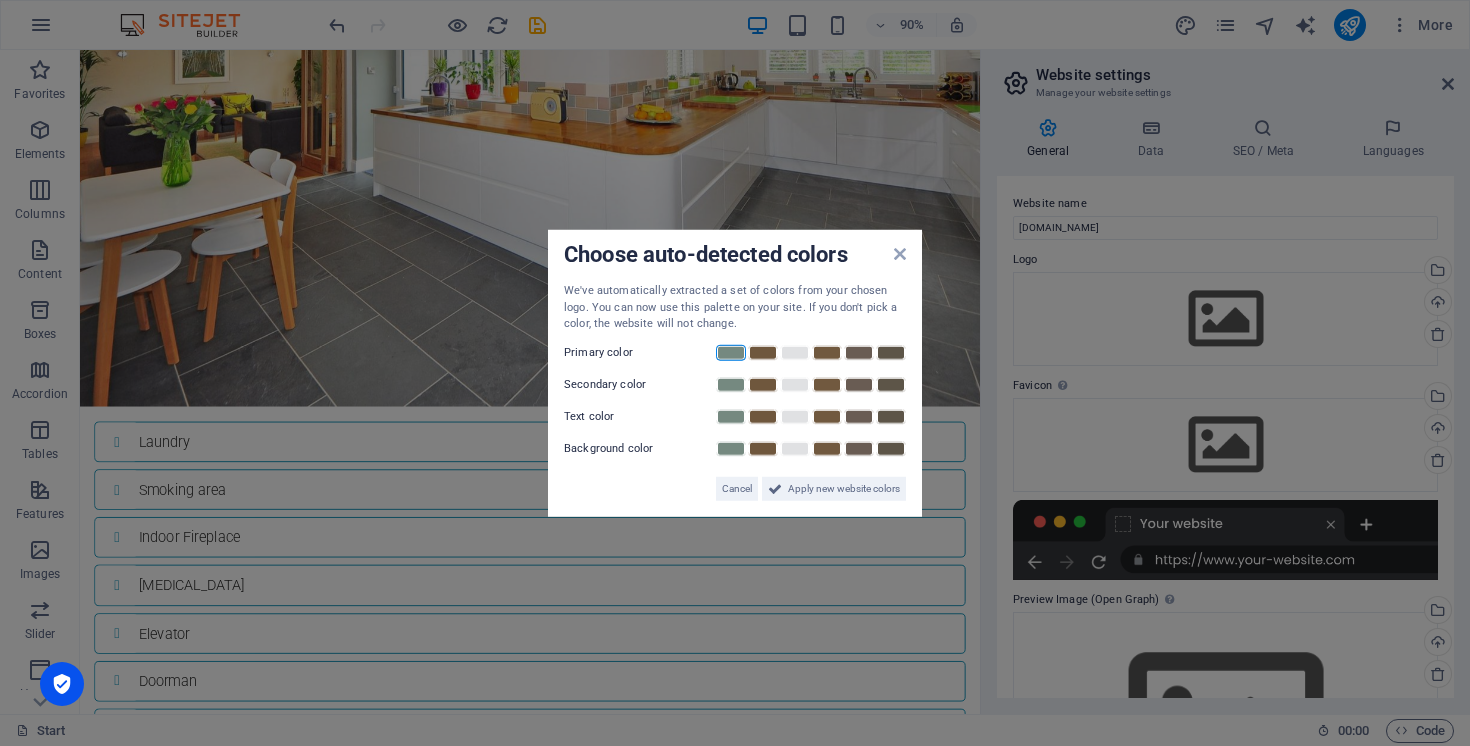 click at bounding box center [731, 352] 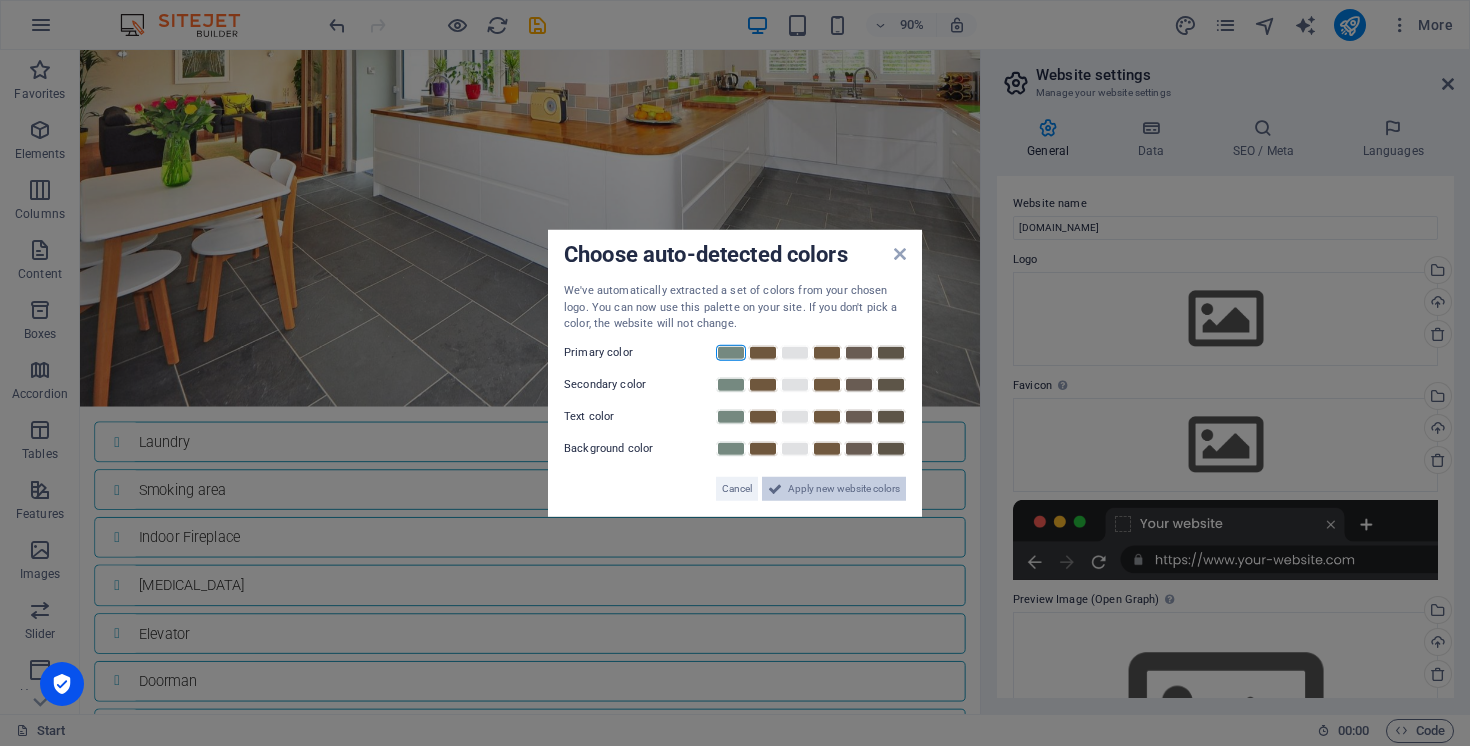 click on "Apply new website colors" at bounding box center [844, 488] 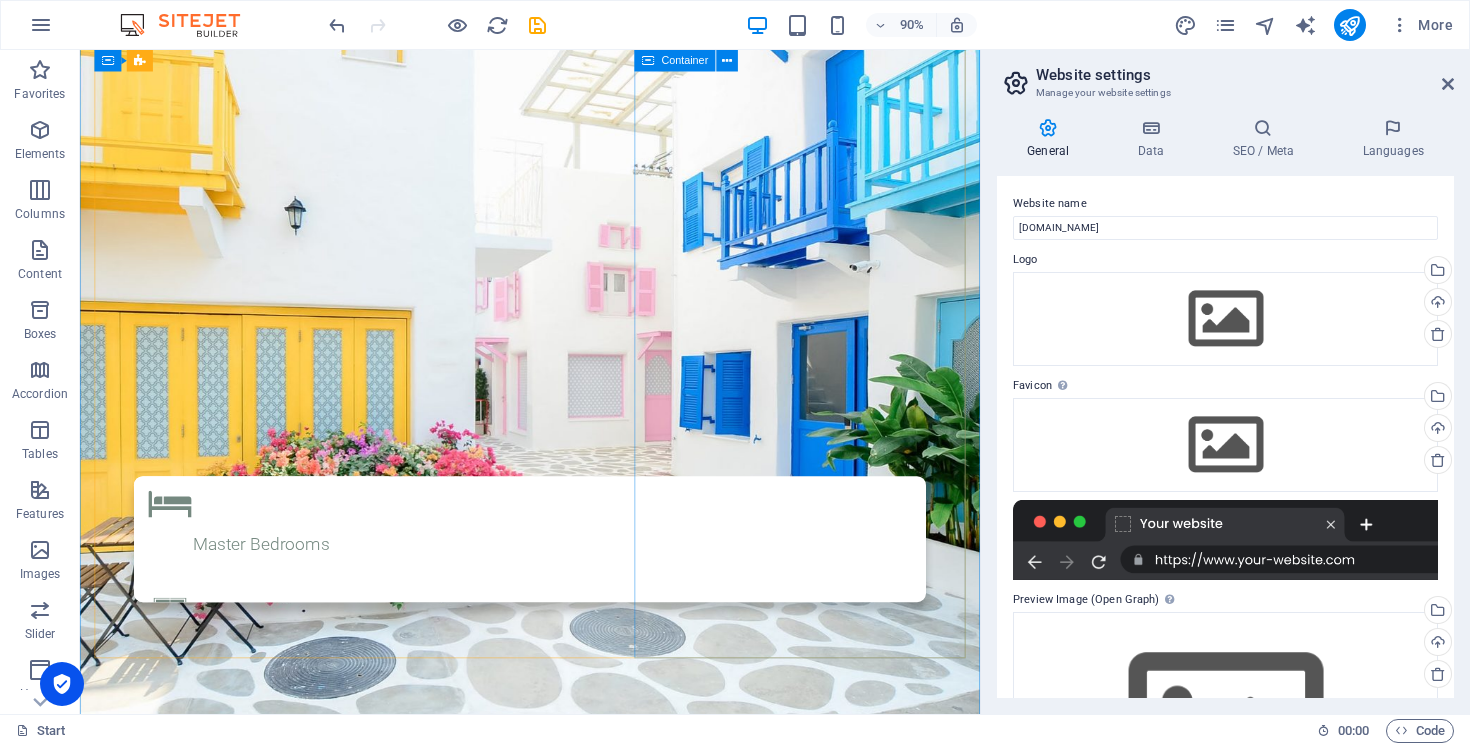 scroll, scrollTop: 212, scrollLeft: 0, axis: vertical 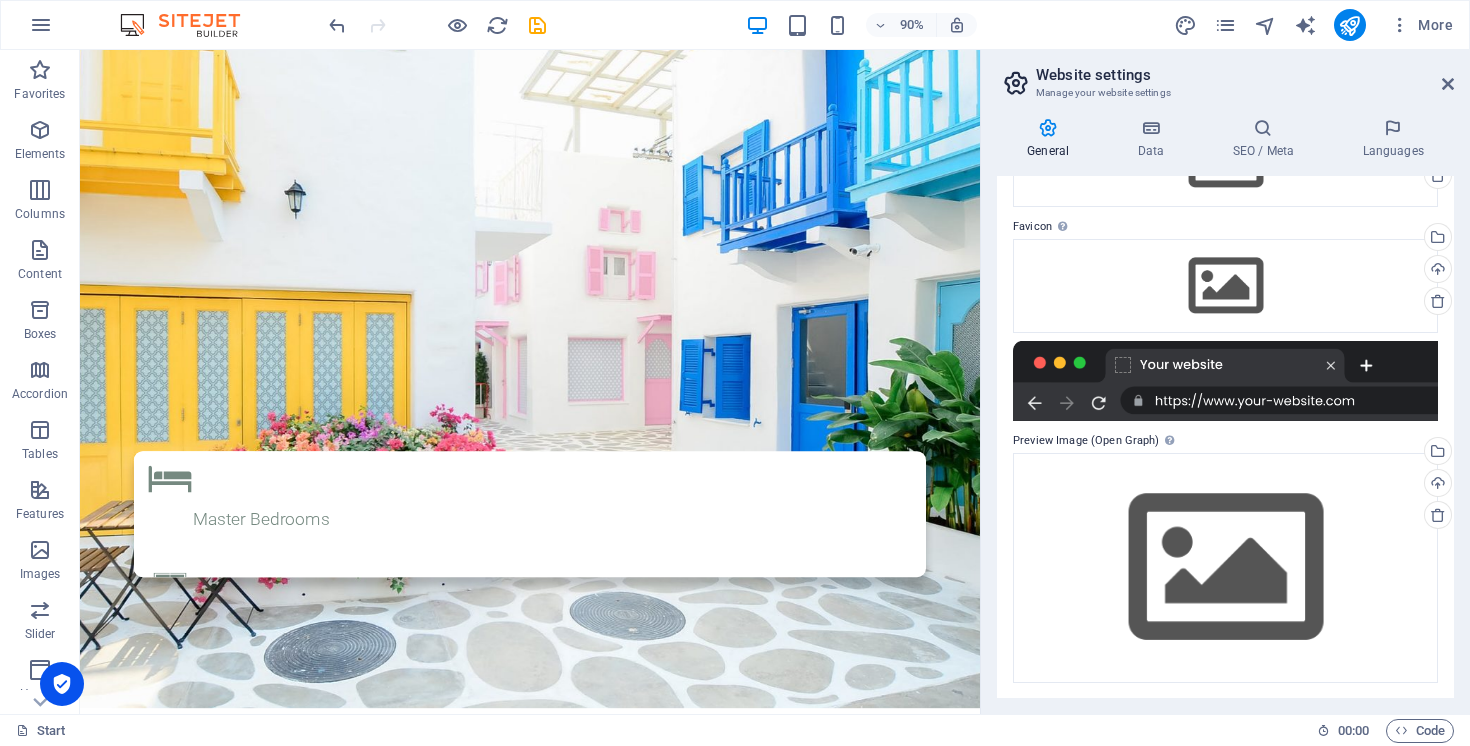click at bounding box center (1225, 381) 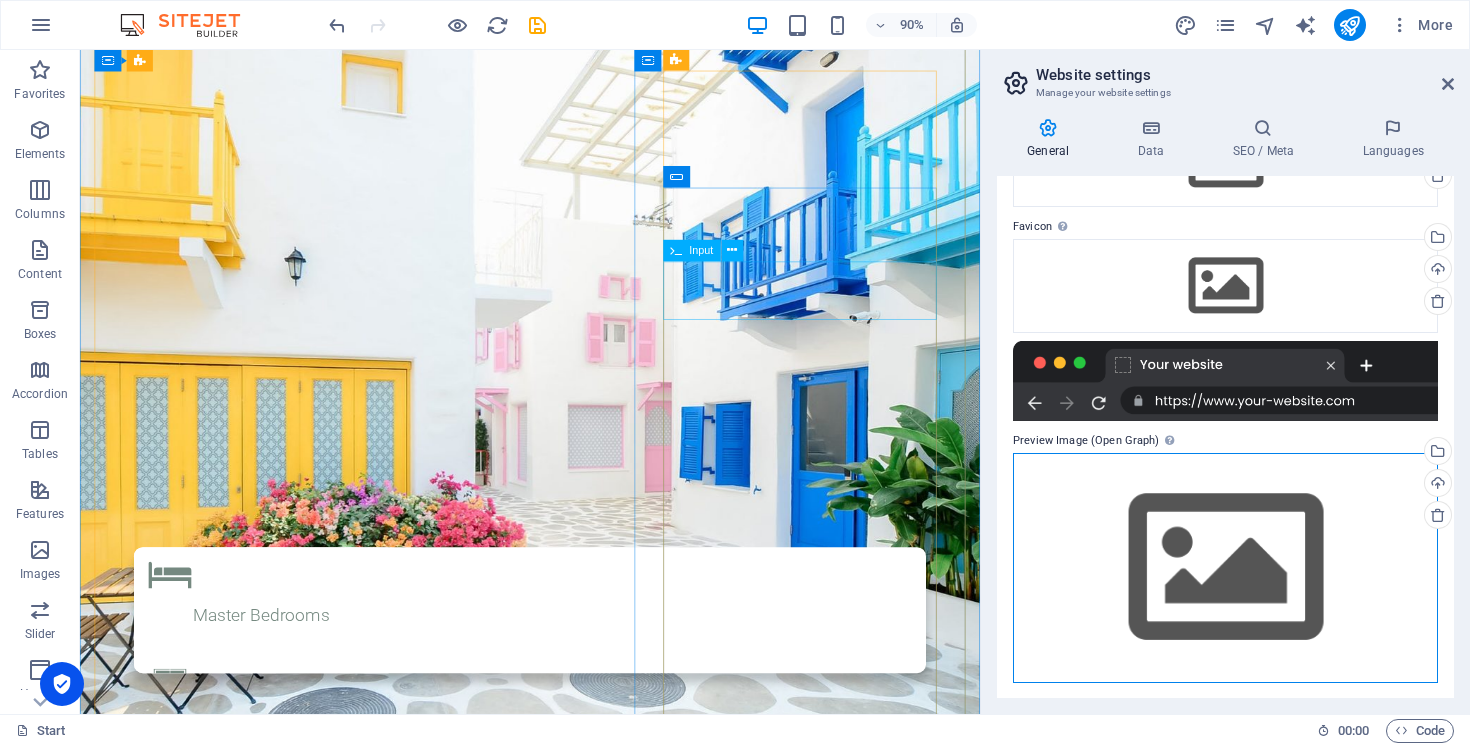 scroll, scrollTop: 0, scrollLeft: 0, axis: both 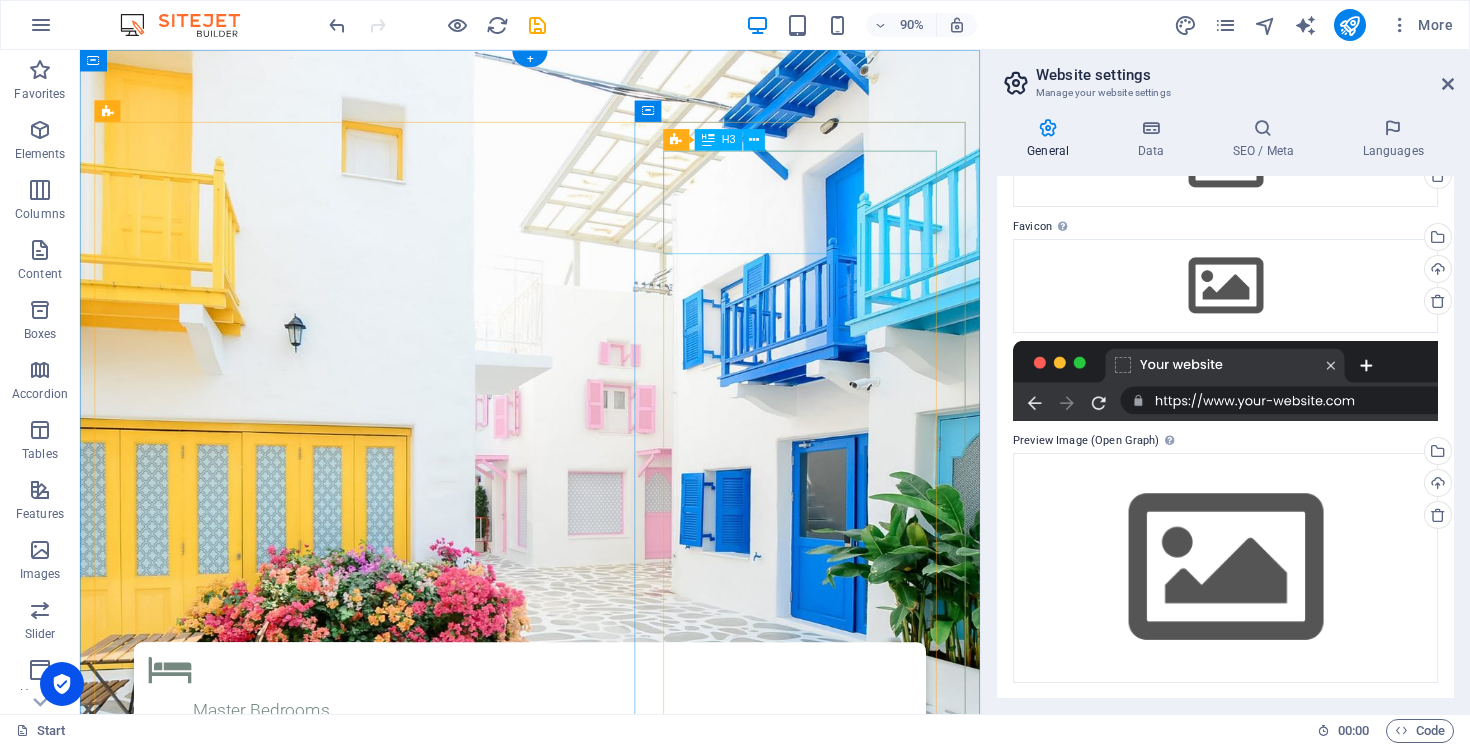 click on "Request a Booking" at bounding box center [580, 1655] 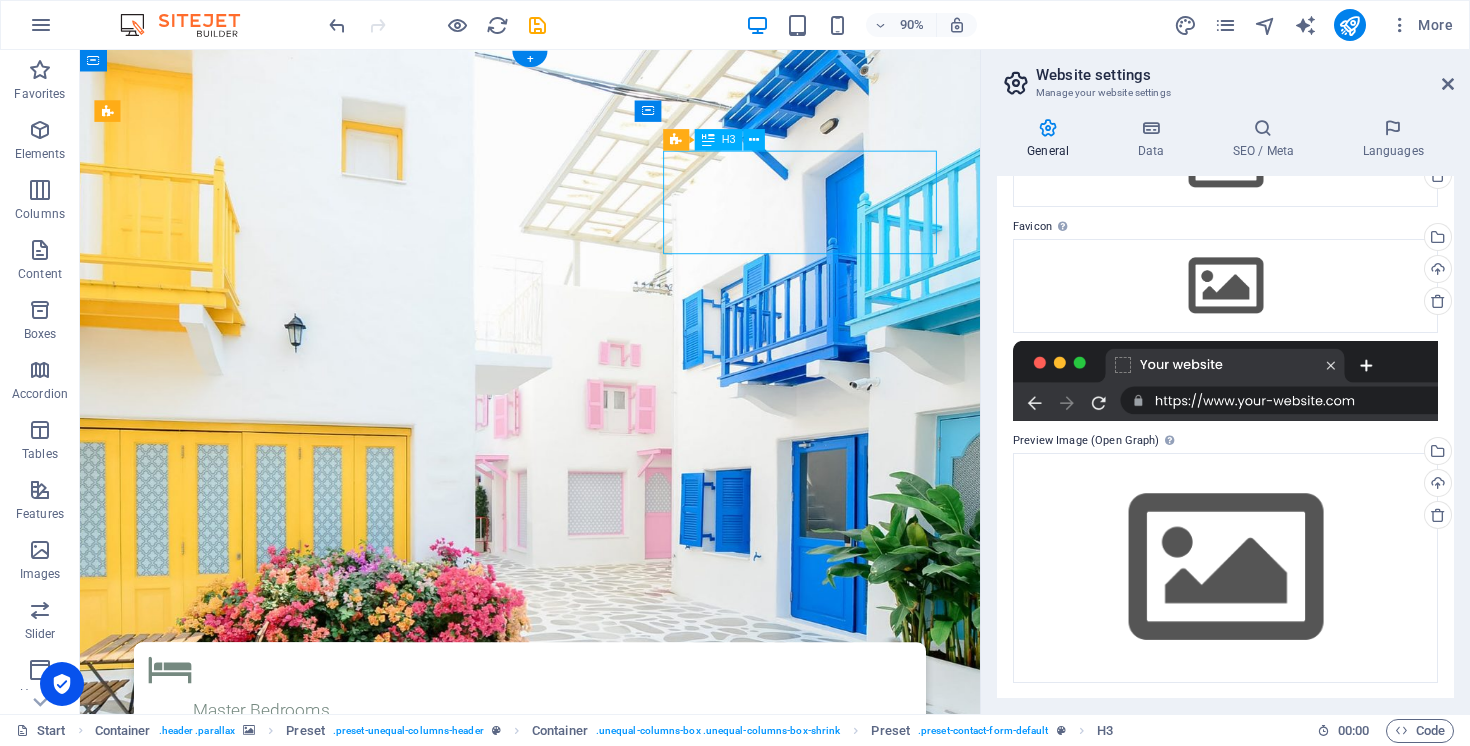 click on "Request a Booking" at bounding box center [580, 1655] 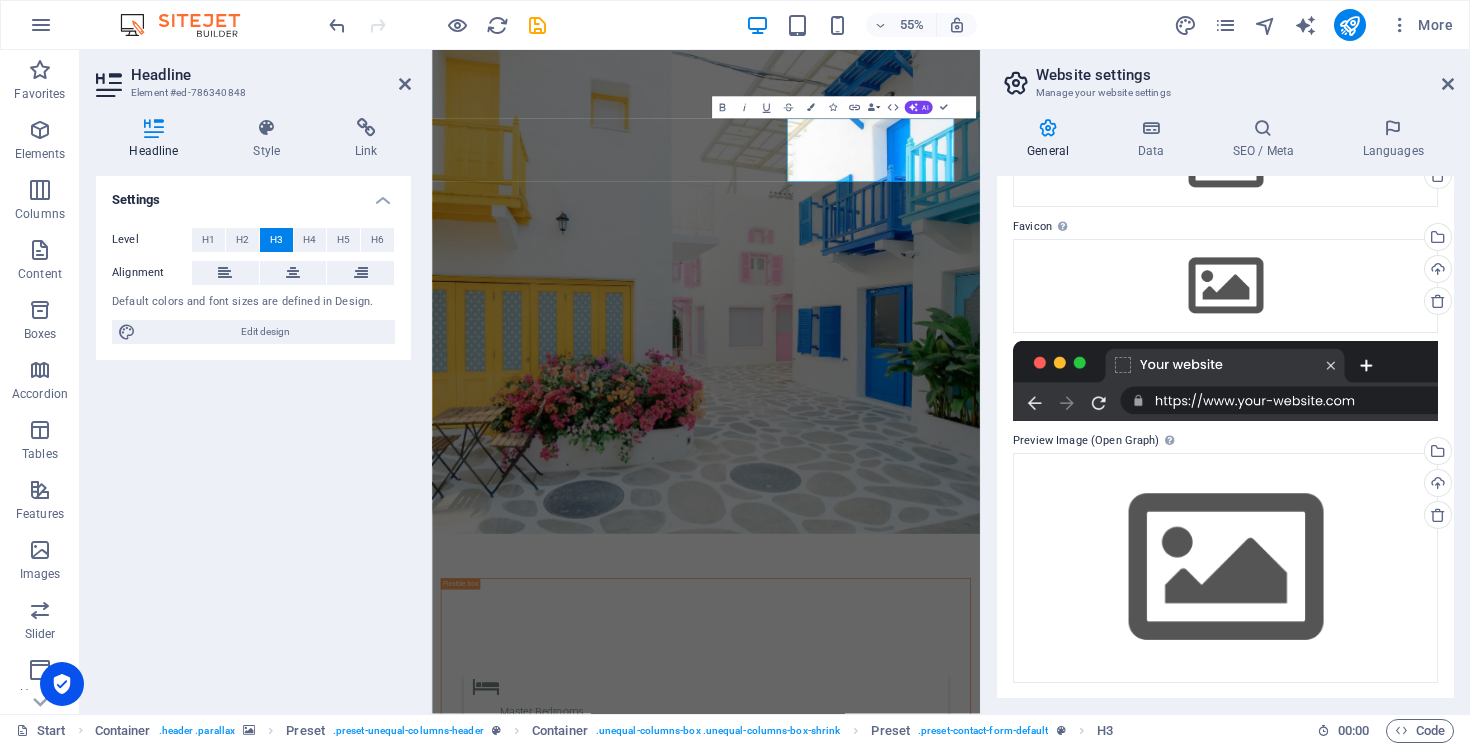 scroll, scrollTop: 0, scrollLeft: 0, axis: both 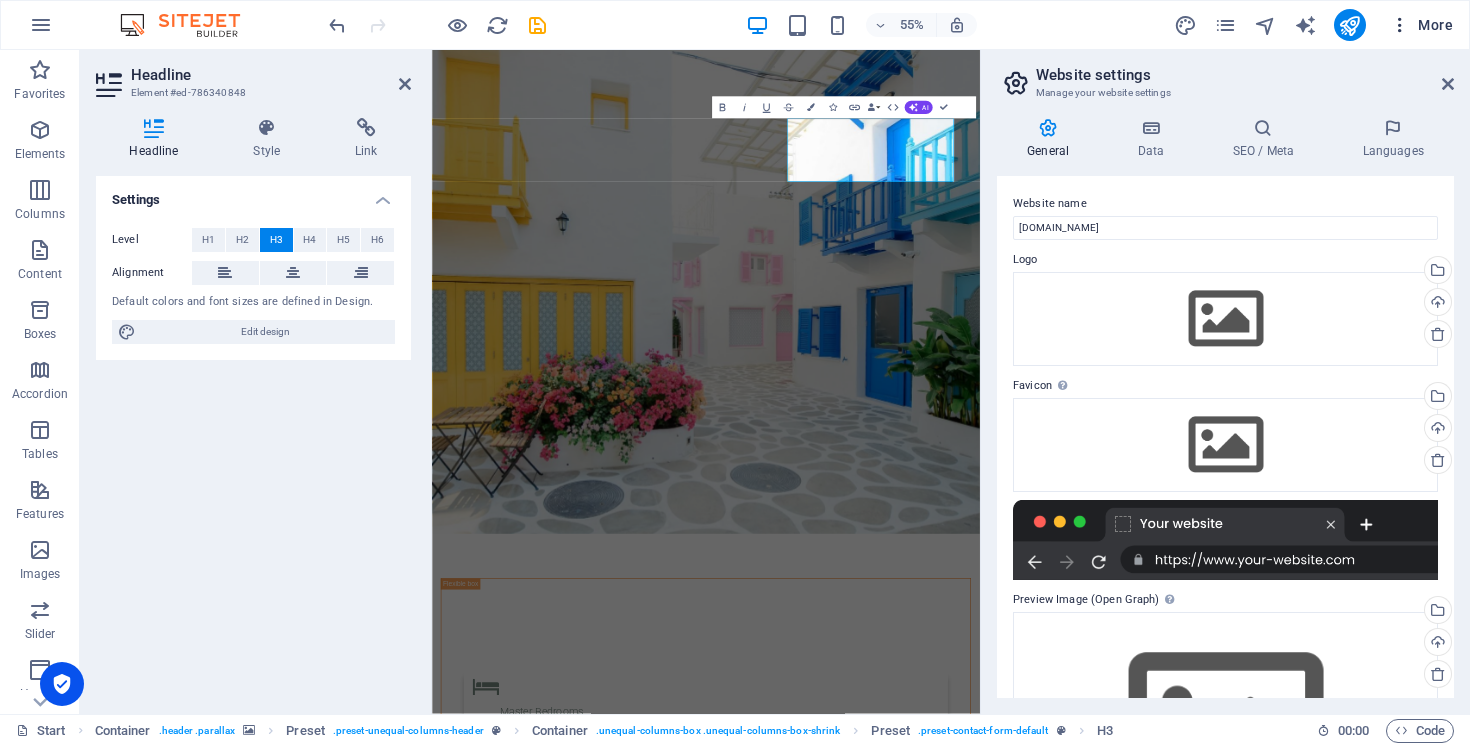 click on "More" at bounding box center (1421, 25) 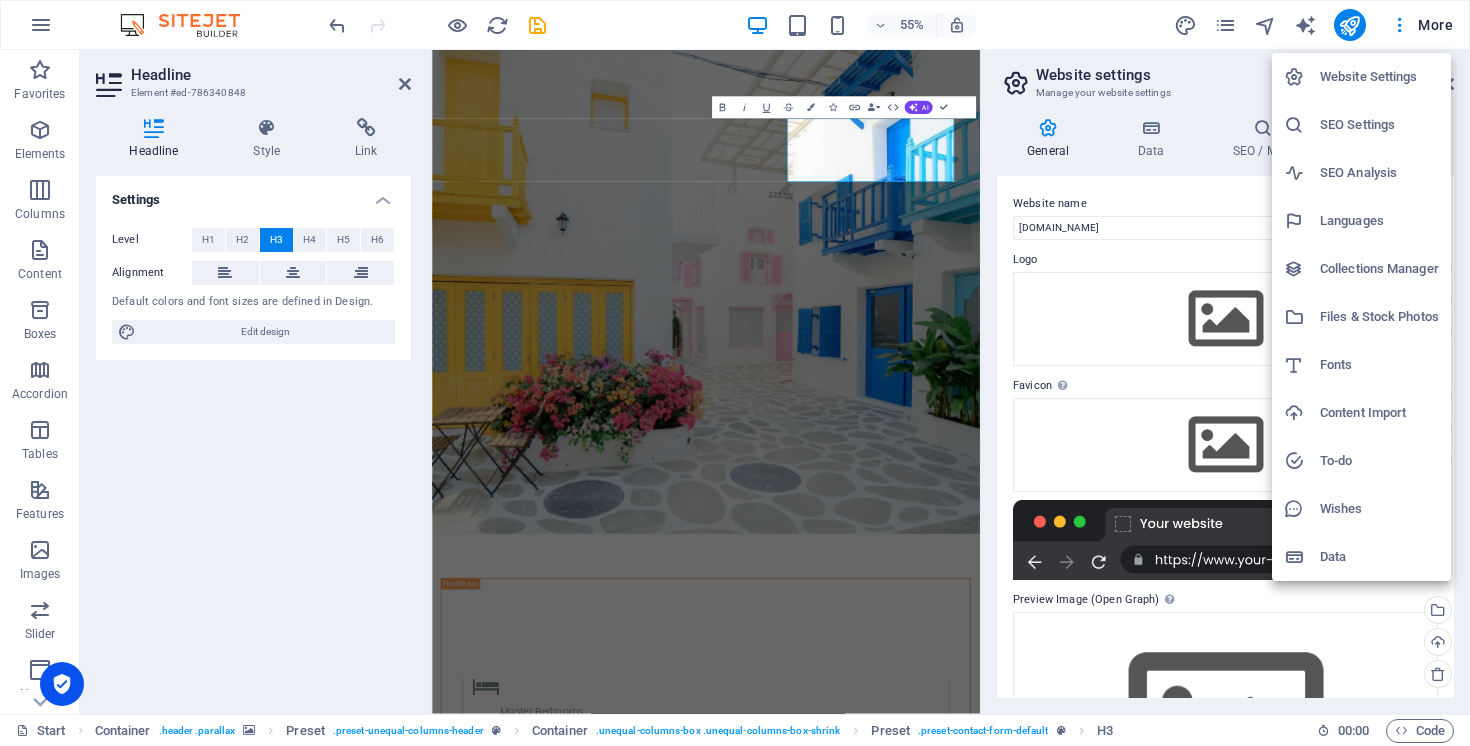 click at bounding box center (735, 373) 